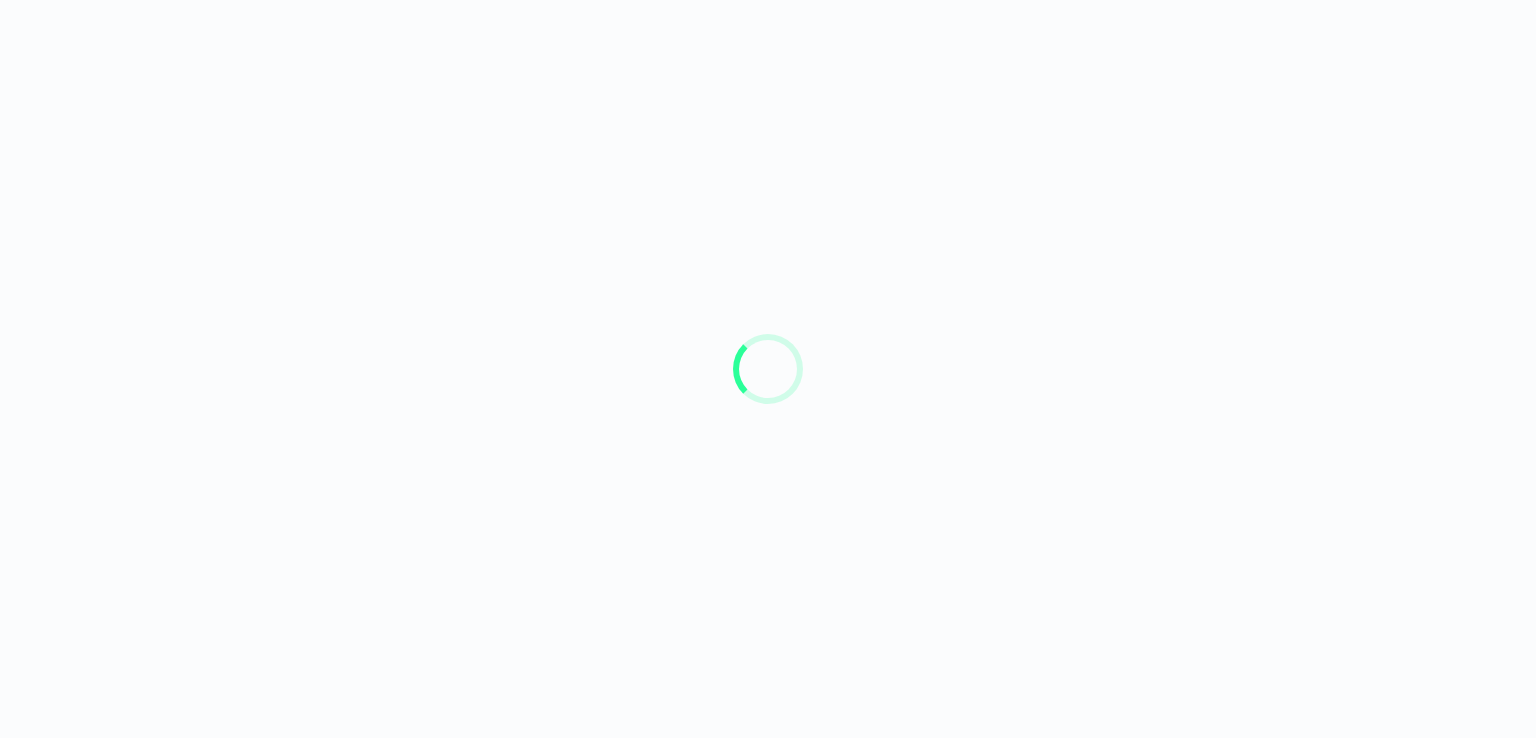 scroll, scrollTop: 0, scrollLeft: 0, axis: both 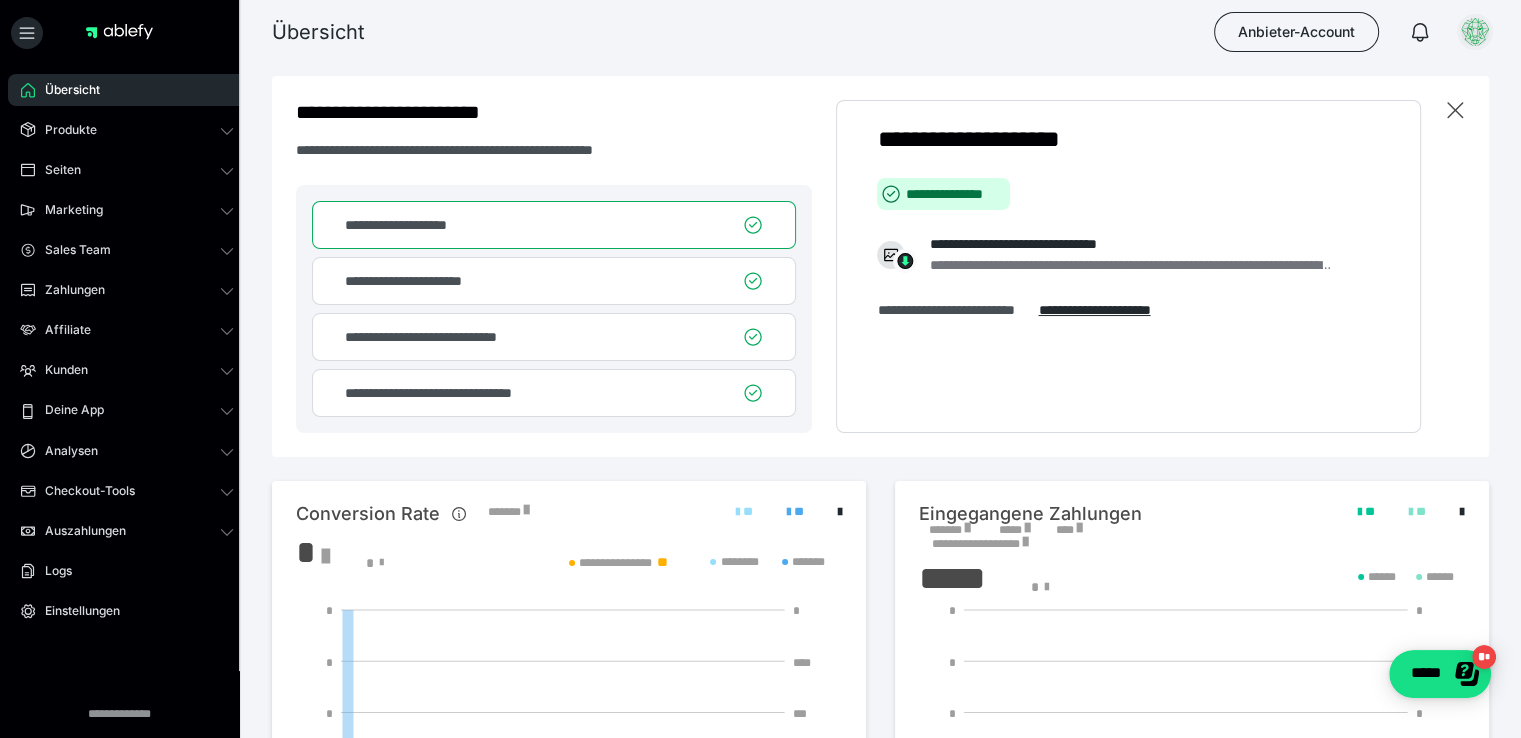 click at bounding box center (1475, 32) 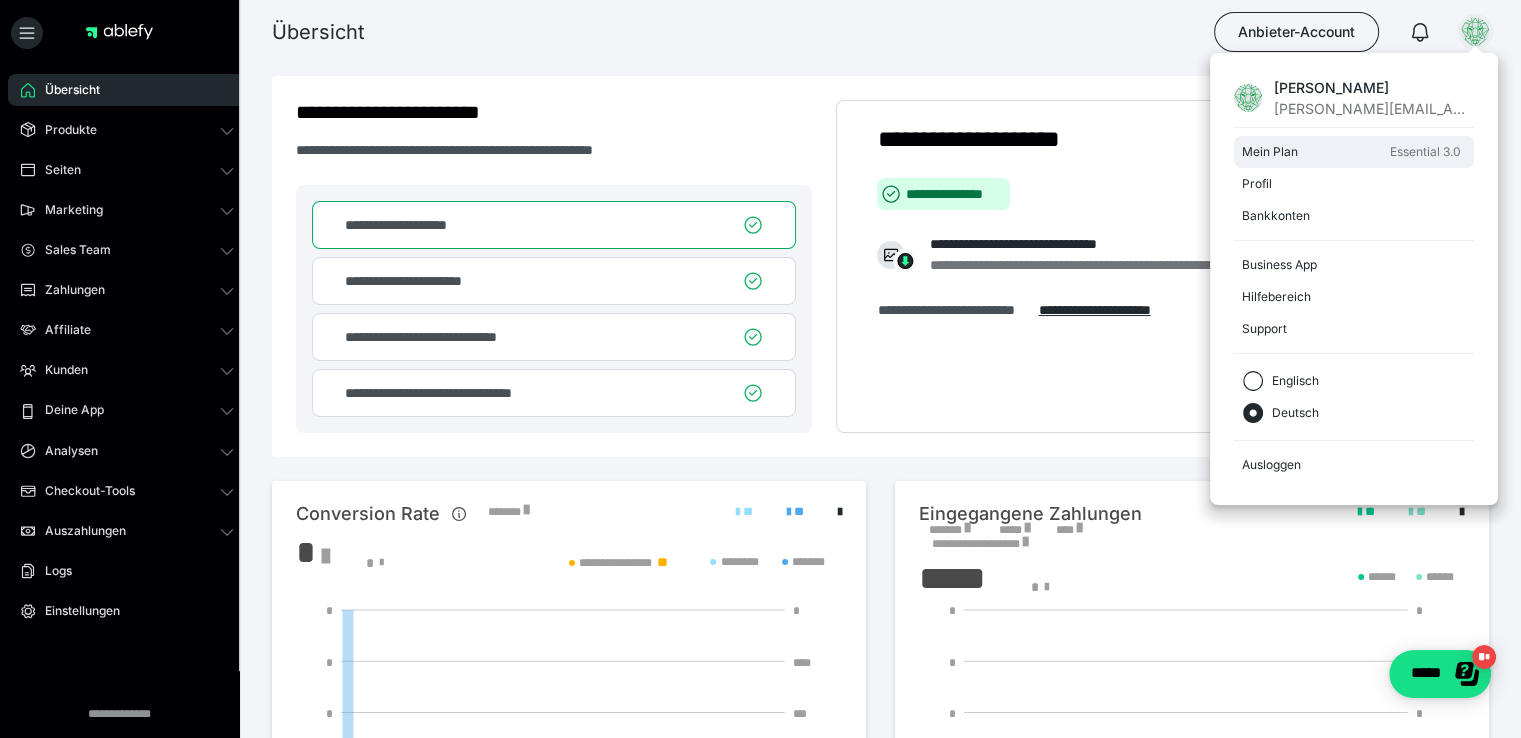 click on "Mein Plan" at bounding box center [1312, 152] 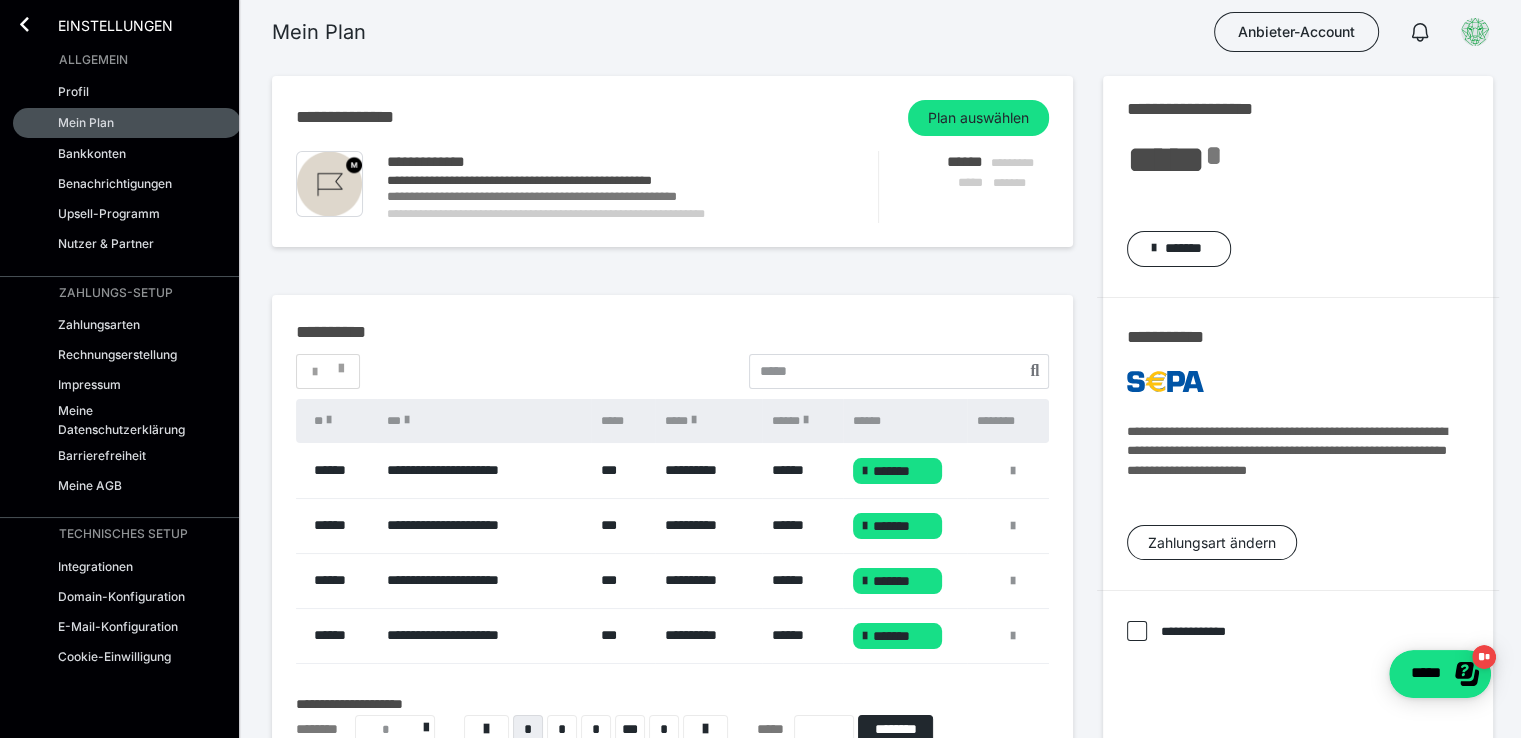 scroll, scrollTop: 10, scrollLeft: 0, axis: vertical 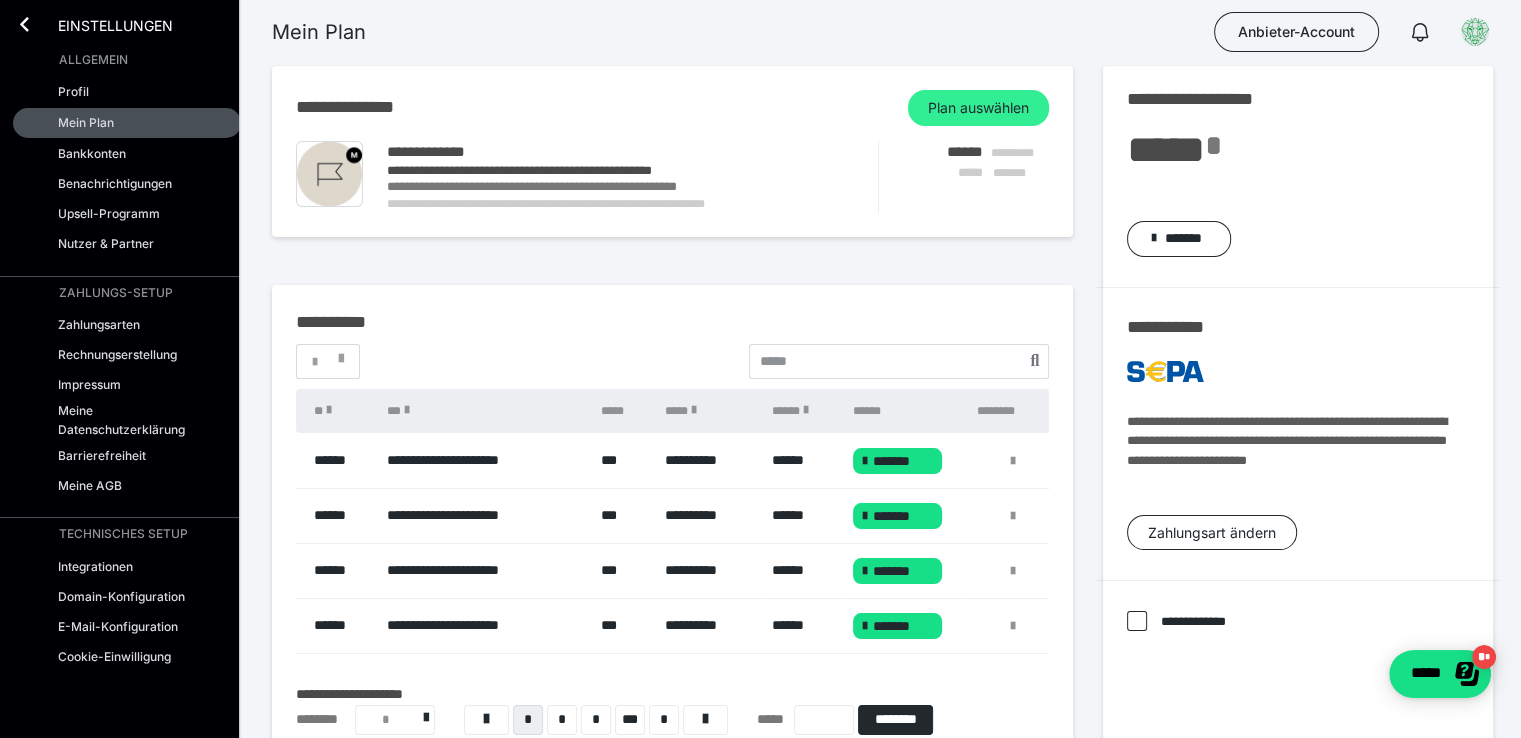 click on "Plan auswählen" at bounding box center (978, 108) 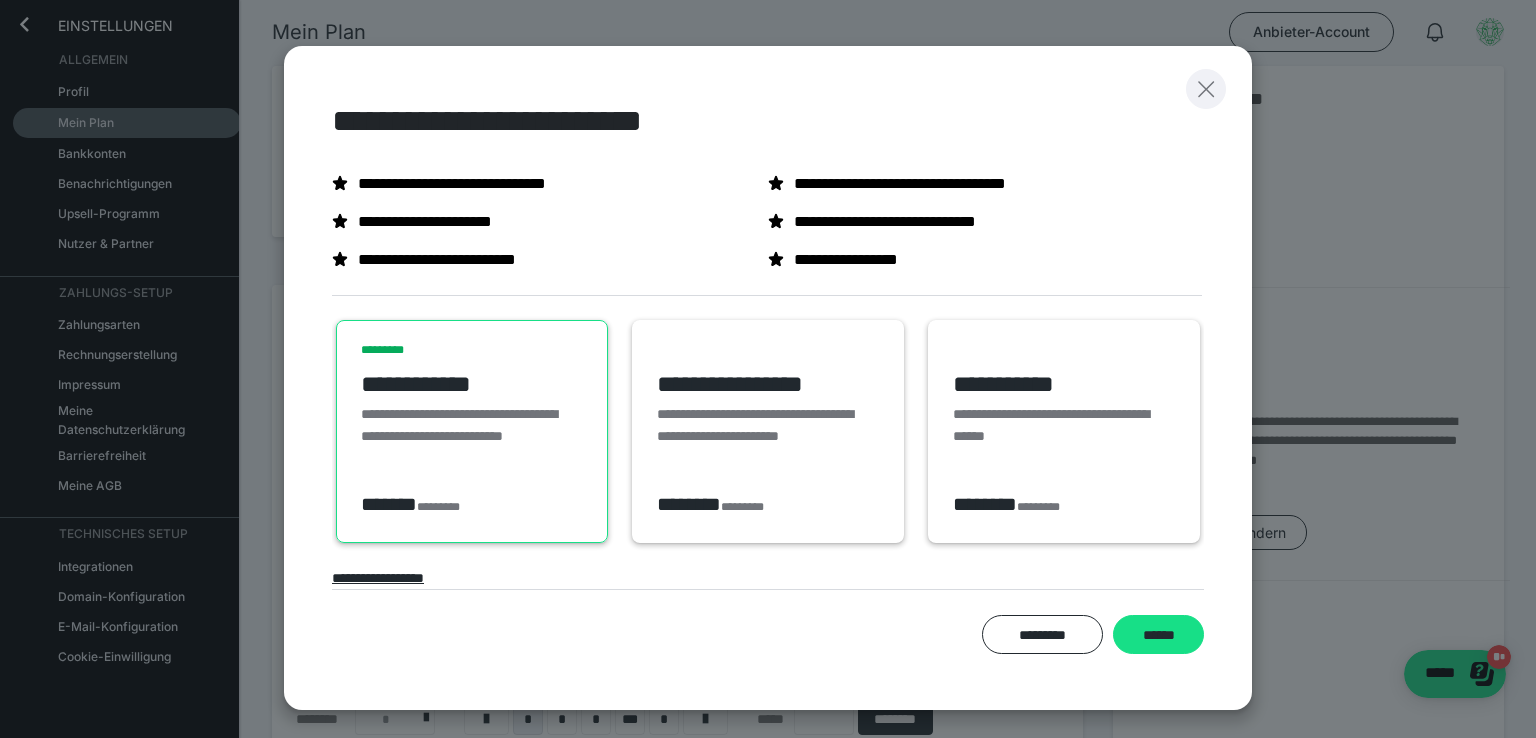 click 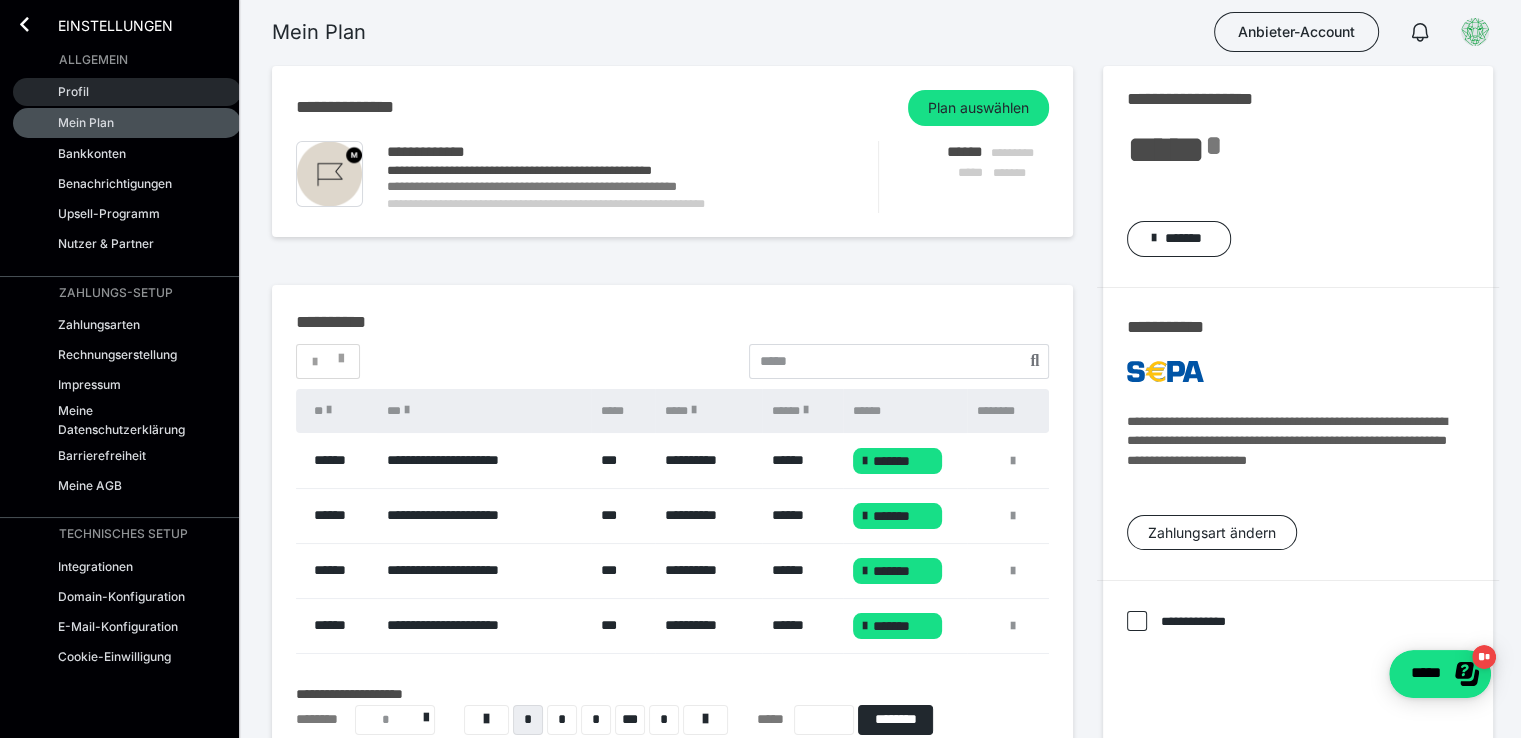 click on "Profil" at bounding box center [73, 91] 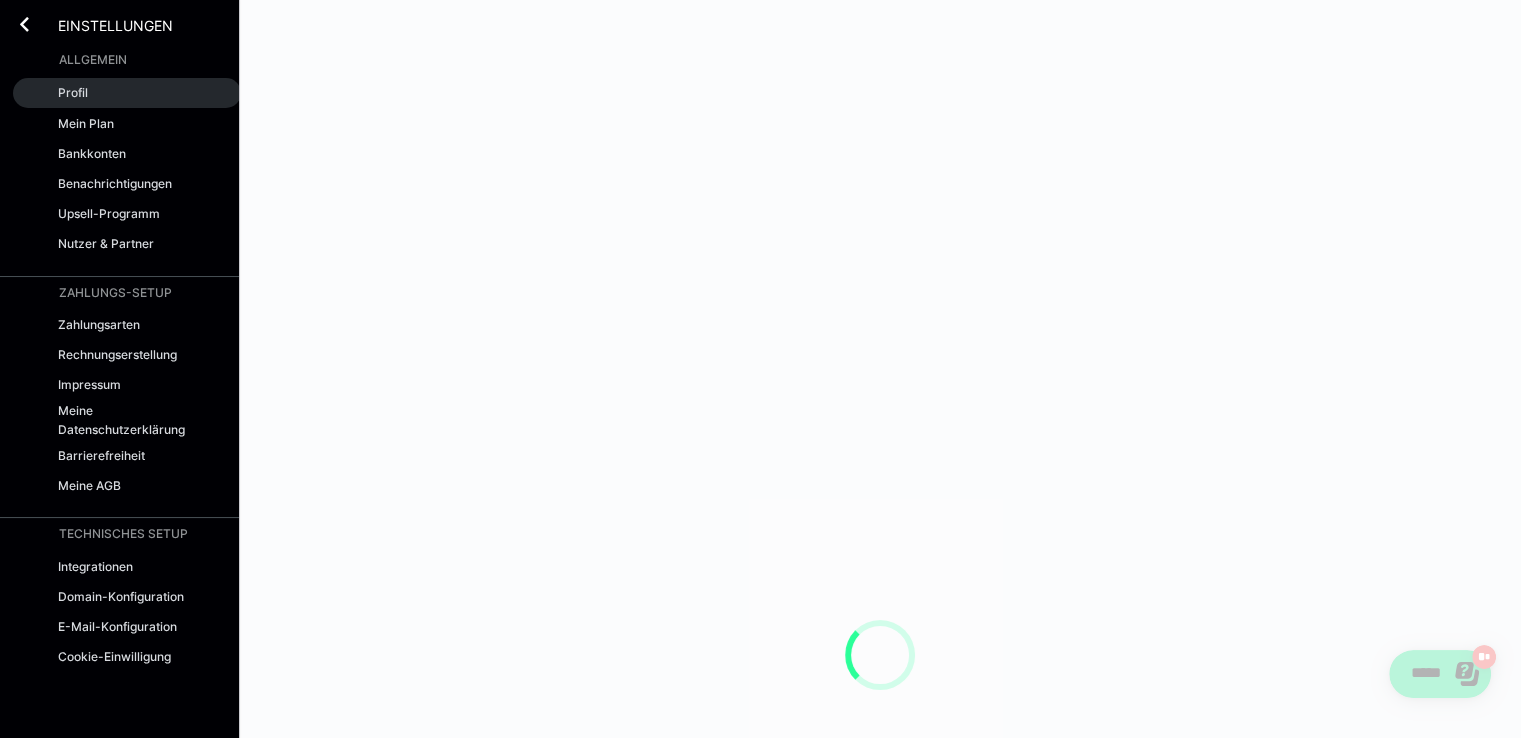 scroll, scrollTop: 0, scrollLeft: 0, axis: both 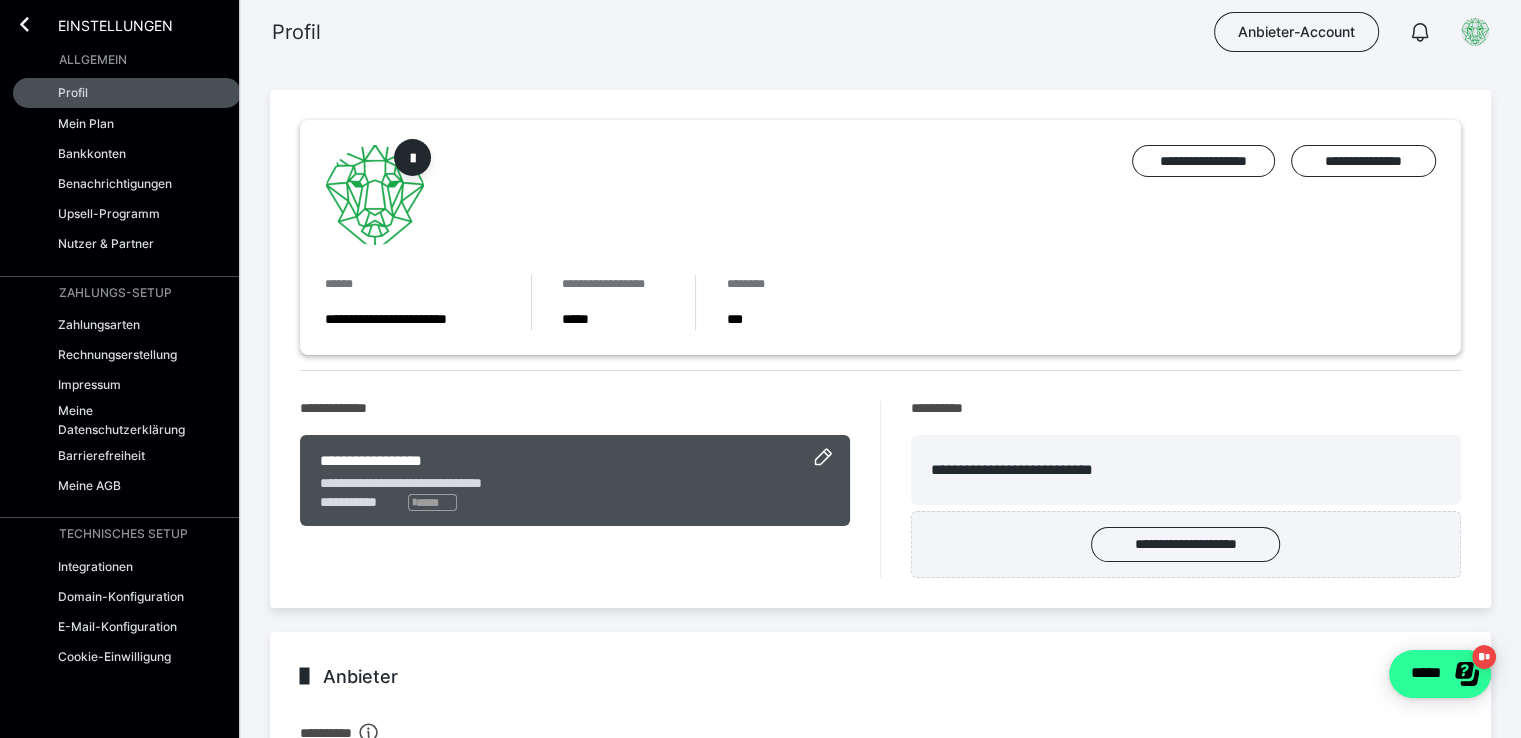 click on "*****" 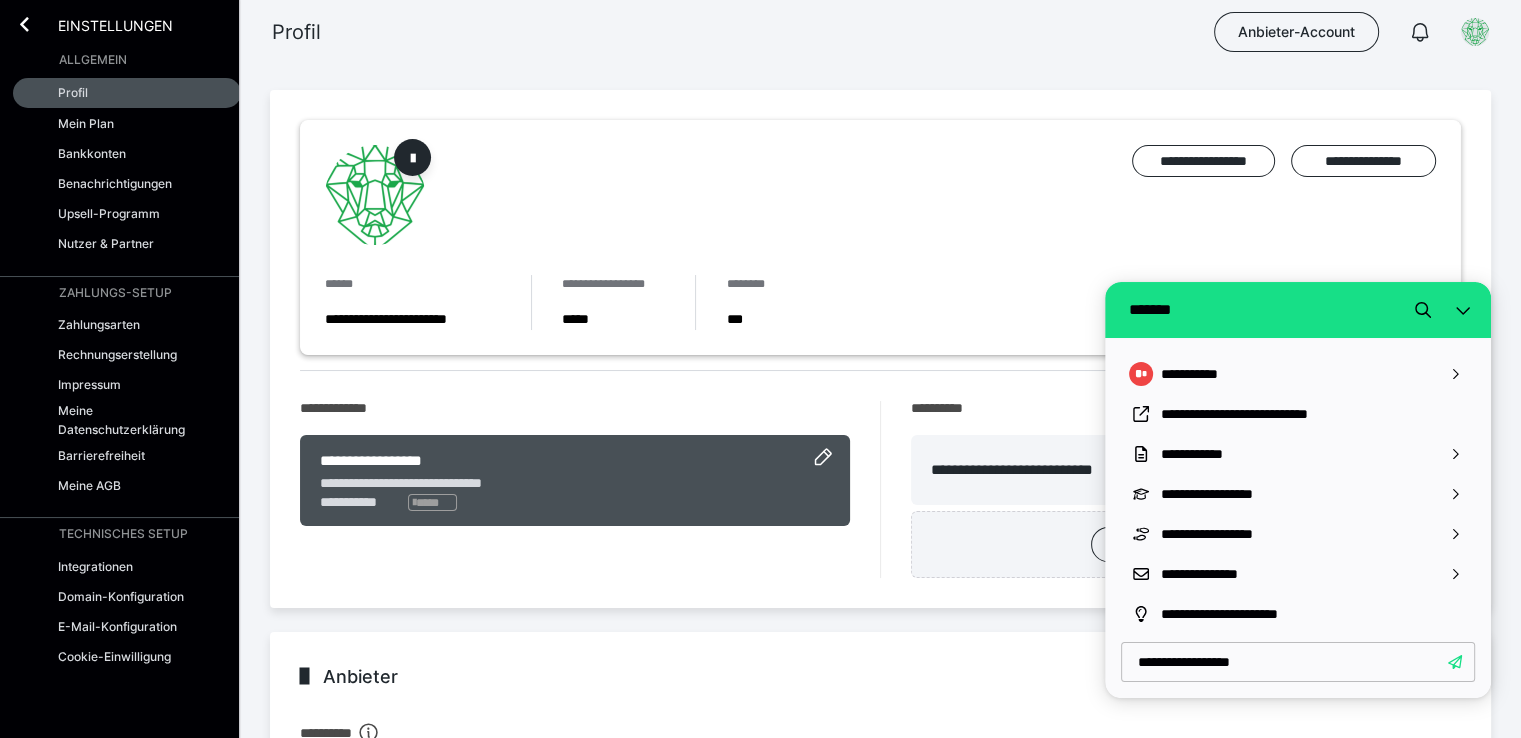 type on "**********" 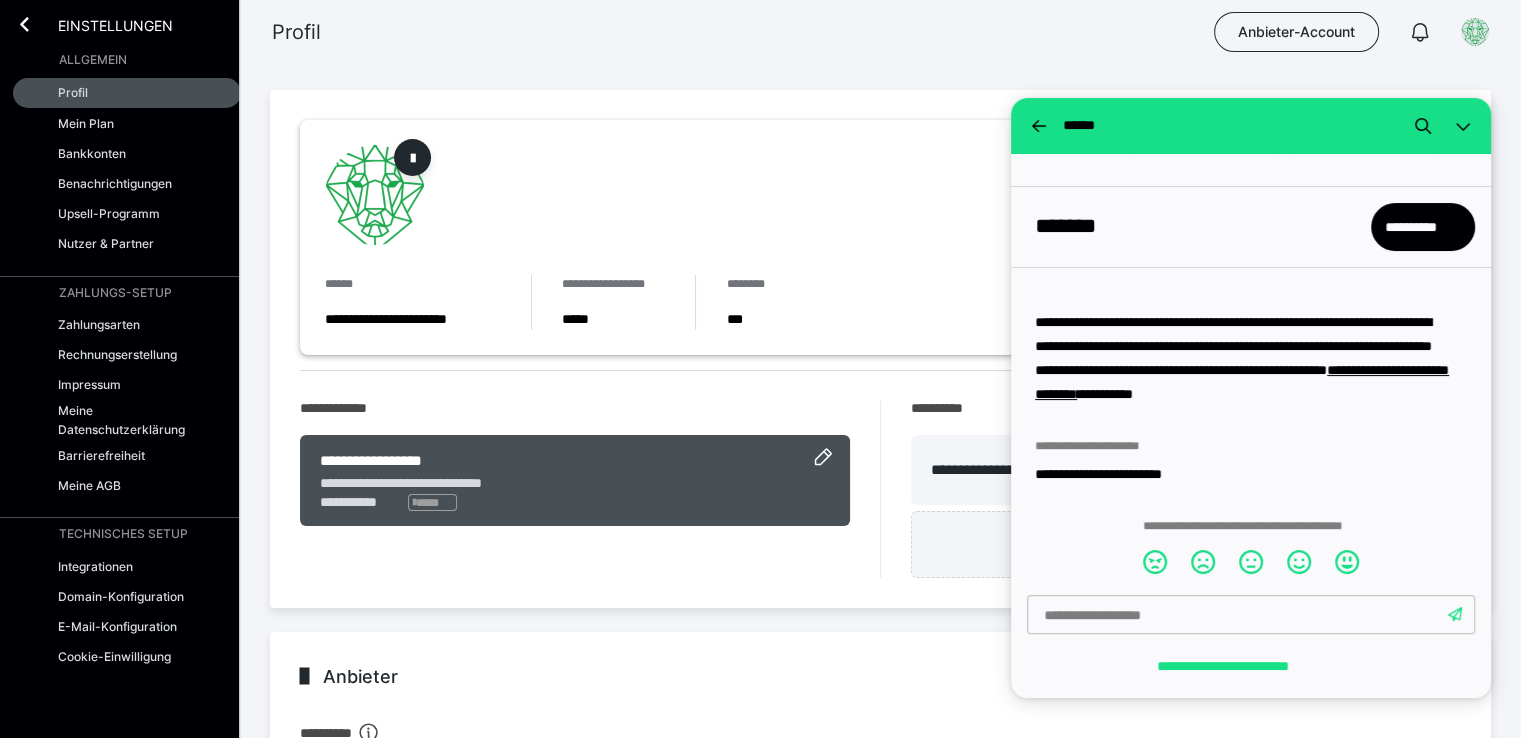 scroll, scrollTop: 457, scrollLeft: 0, axis: vertical 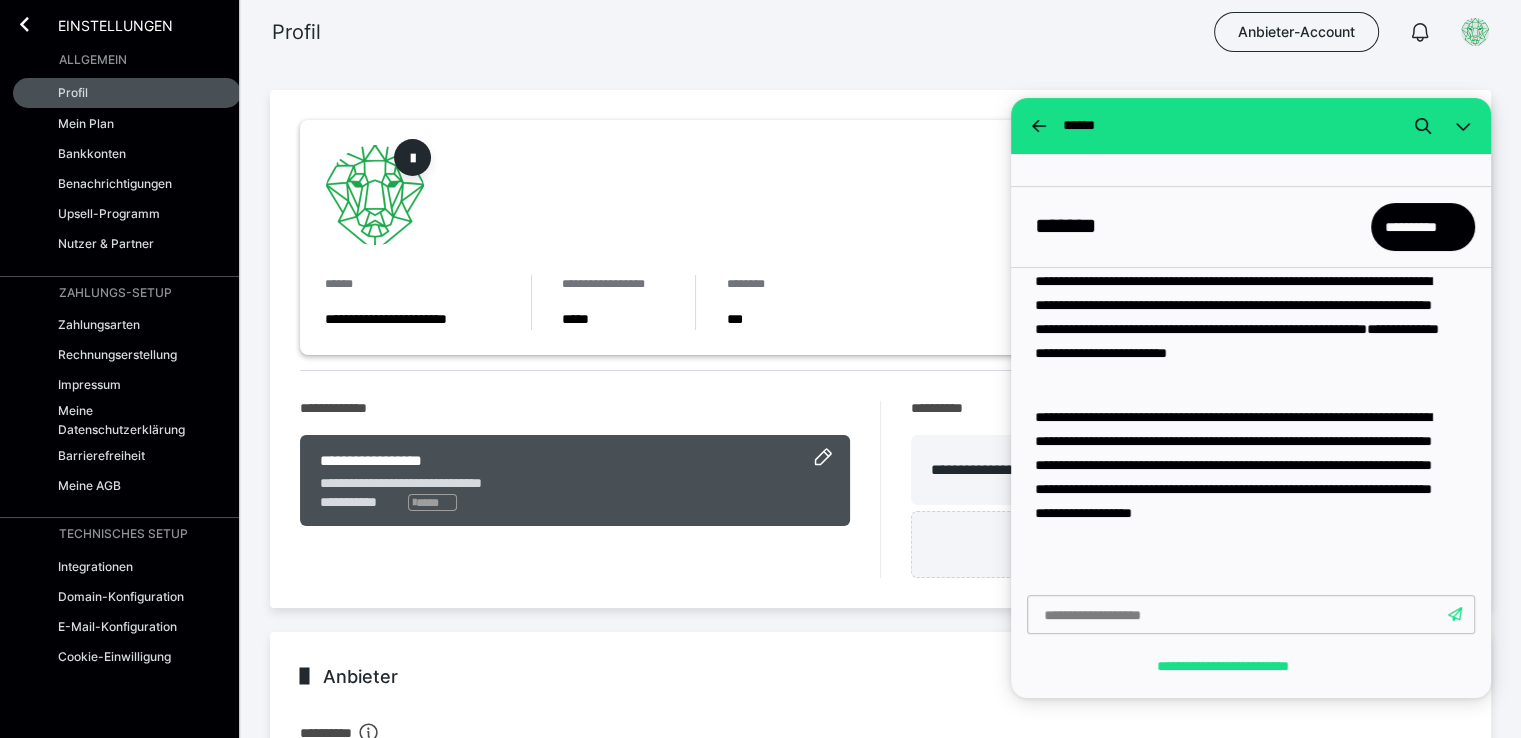click on "**********" at bounding box center [1237, 341] 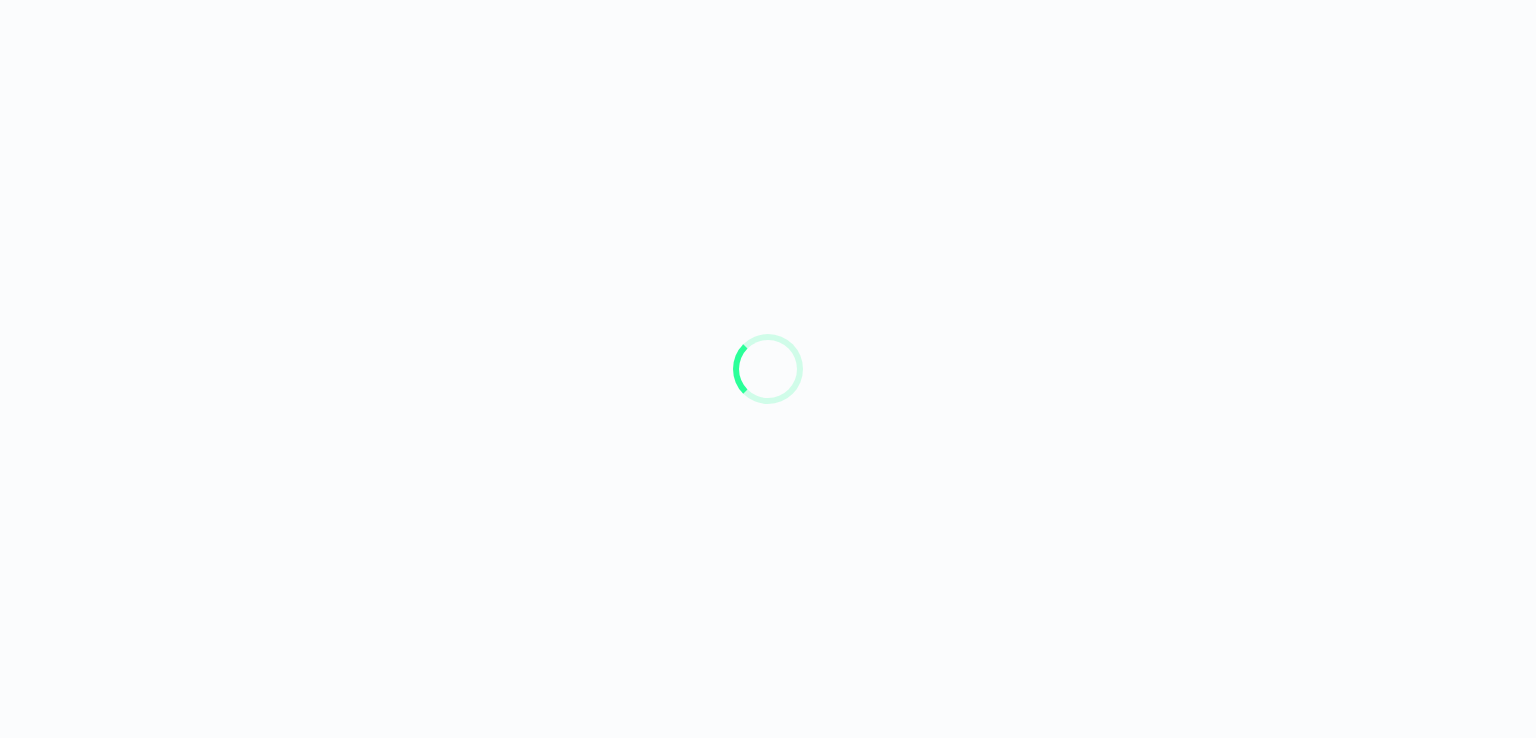 scroll, scrollTop: 0, scrollLeft: 0, axis: both 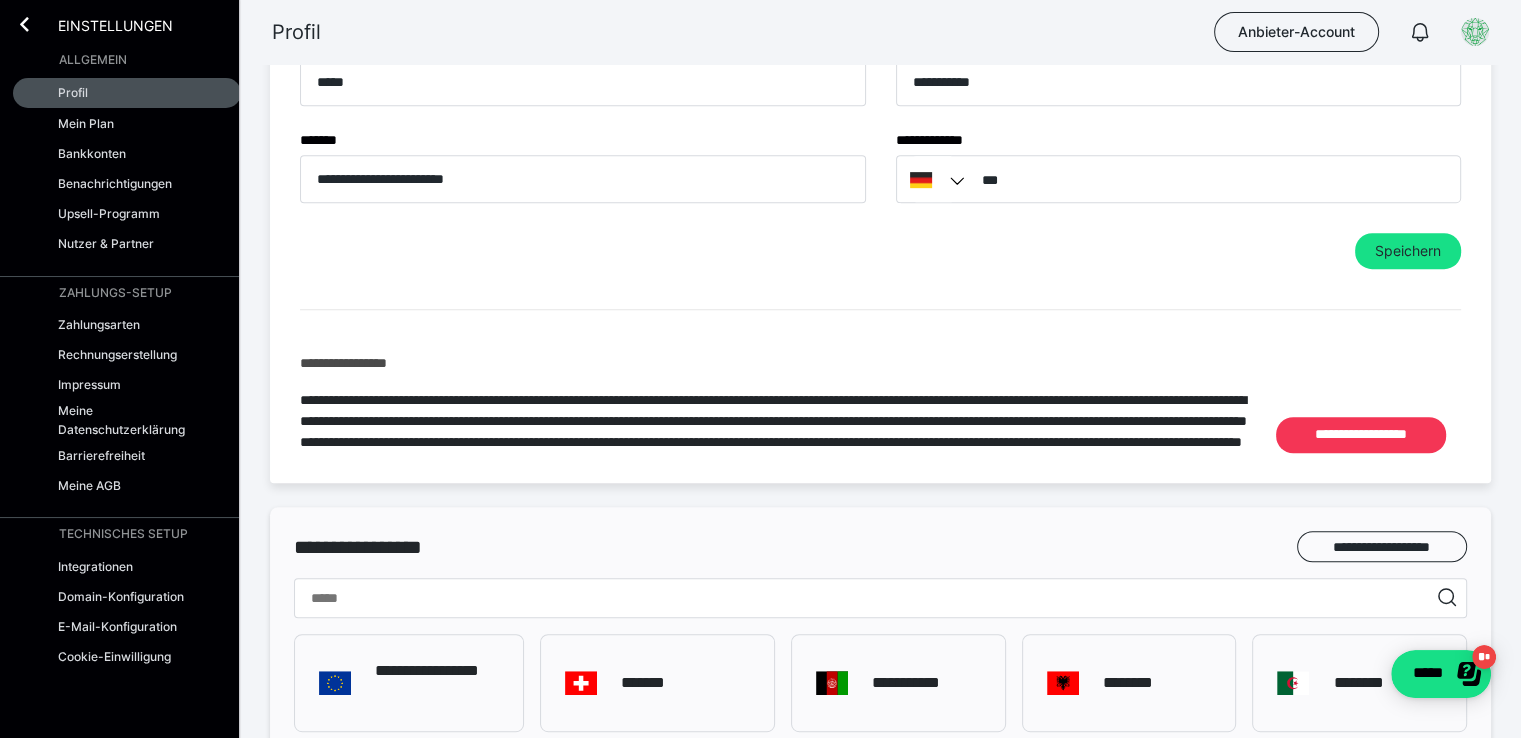 click on "**********" at bounding box center (1361, 435) 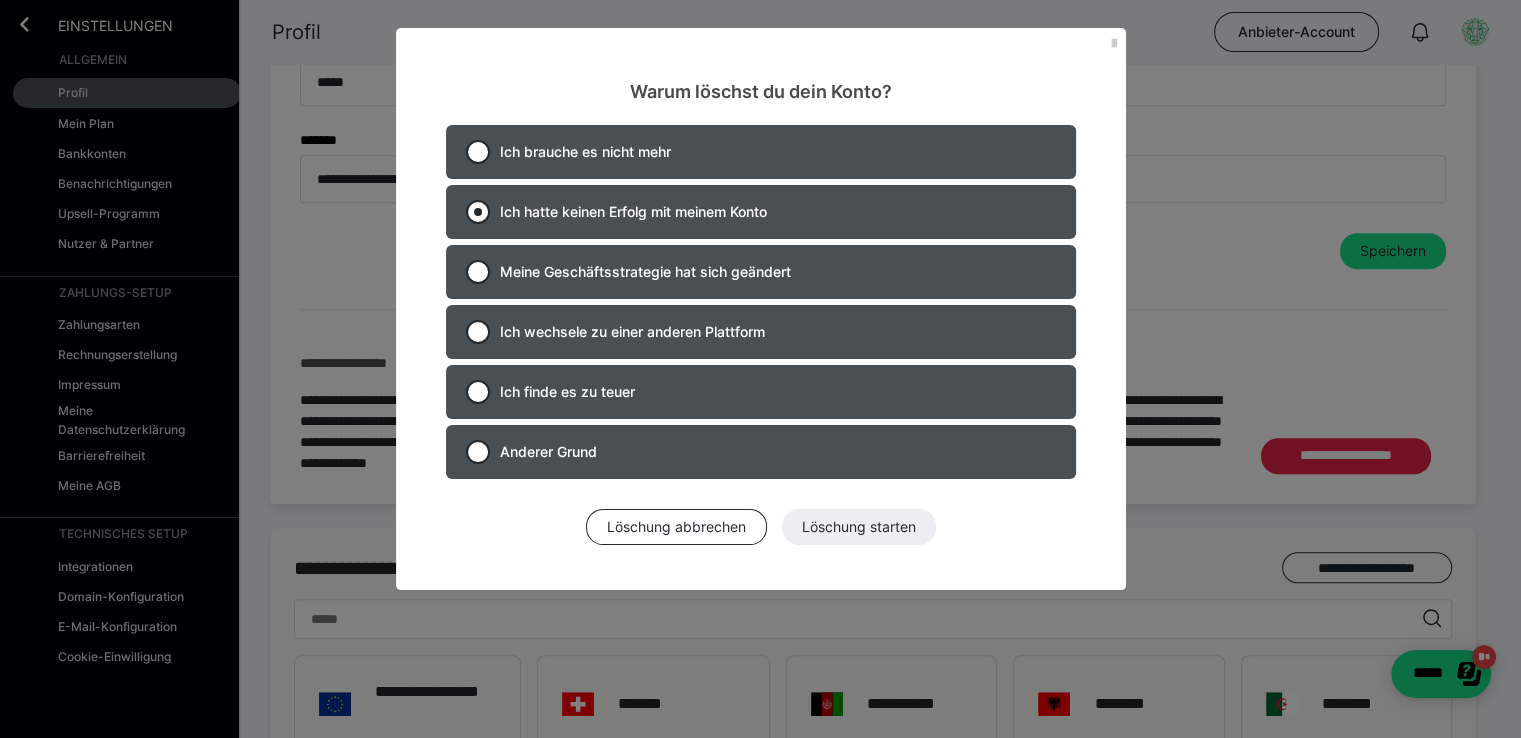 click at bounding box center [478, 212] 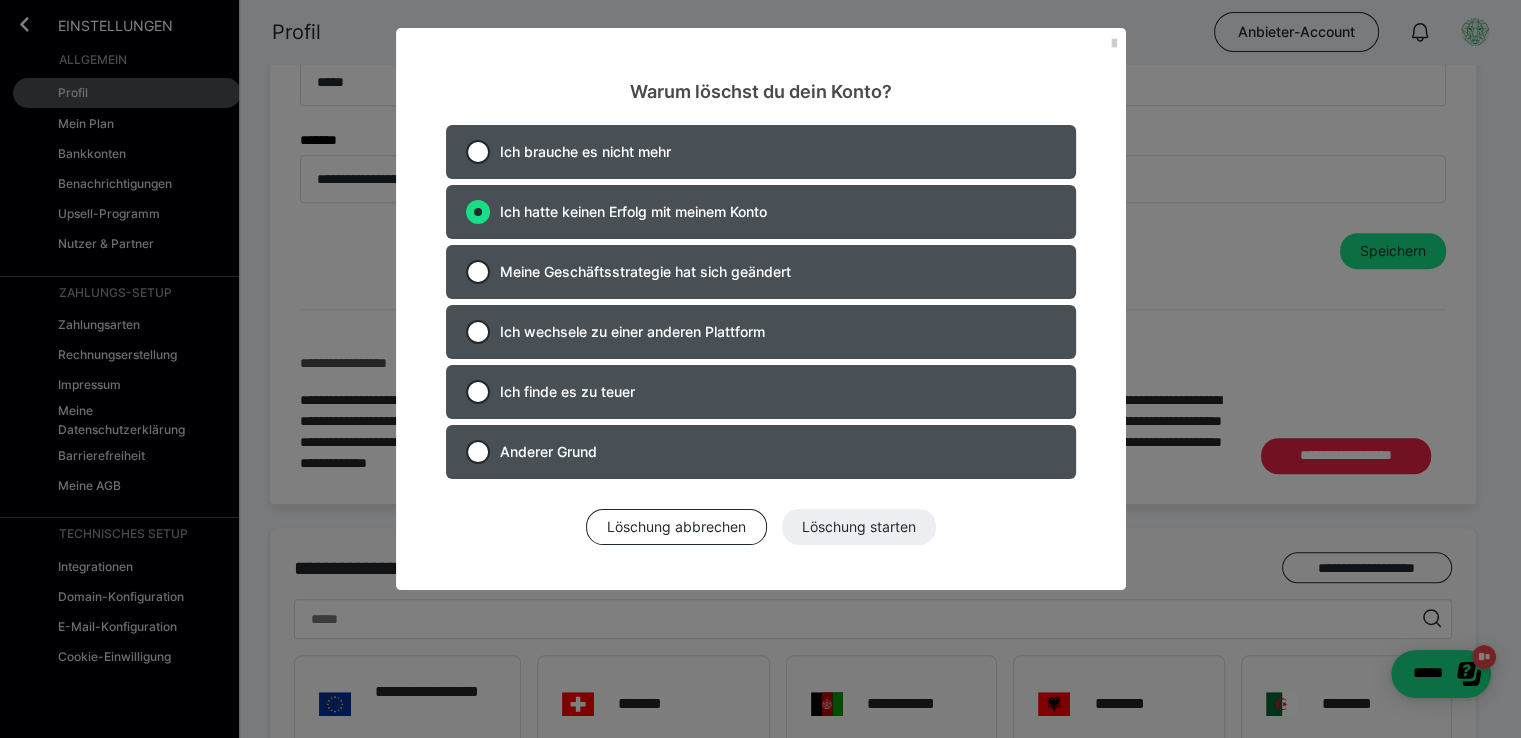 radio on "true" 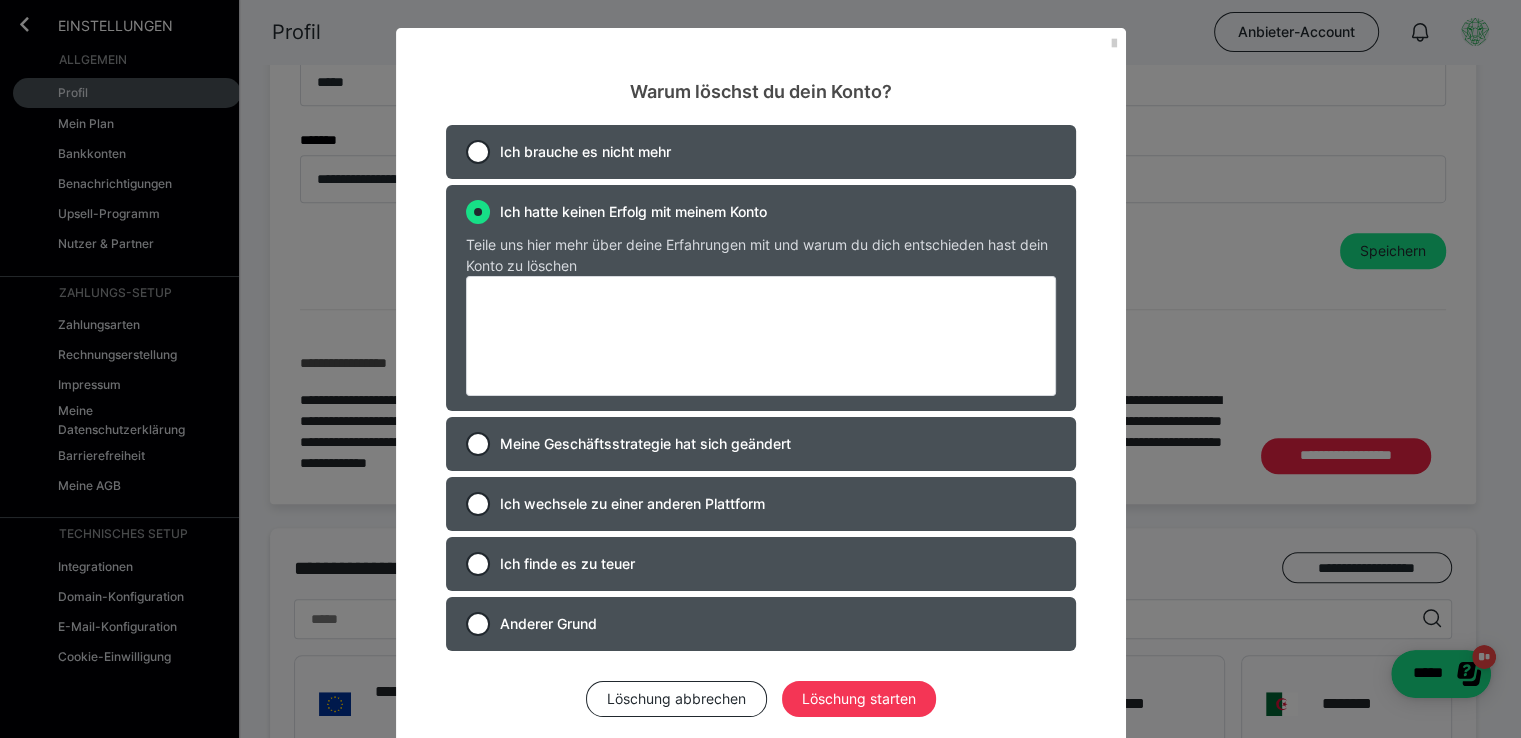 click on "Löschung starten" at bounding box center (859, 699) 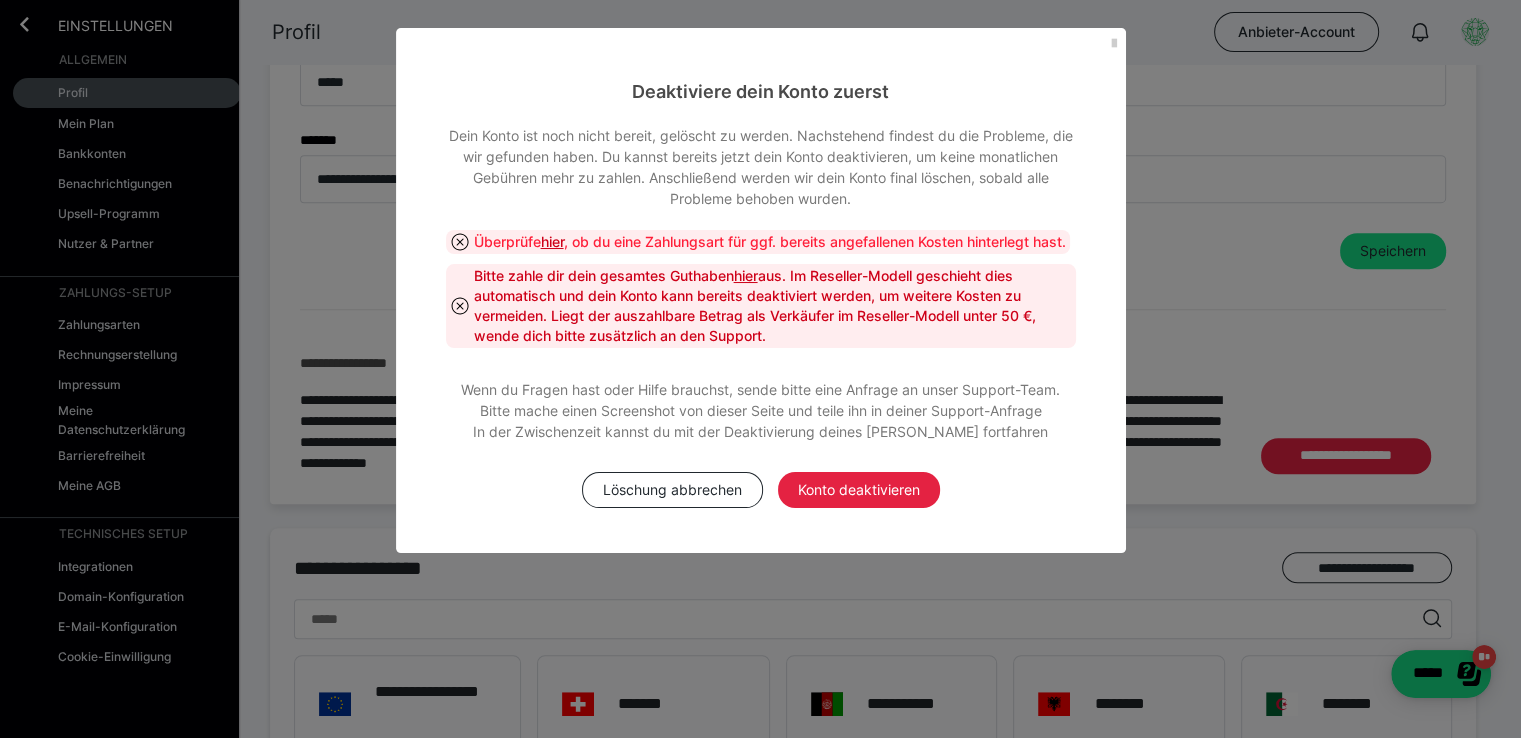 click on "hier" at bounding box center (552, 241) 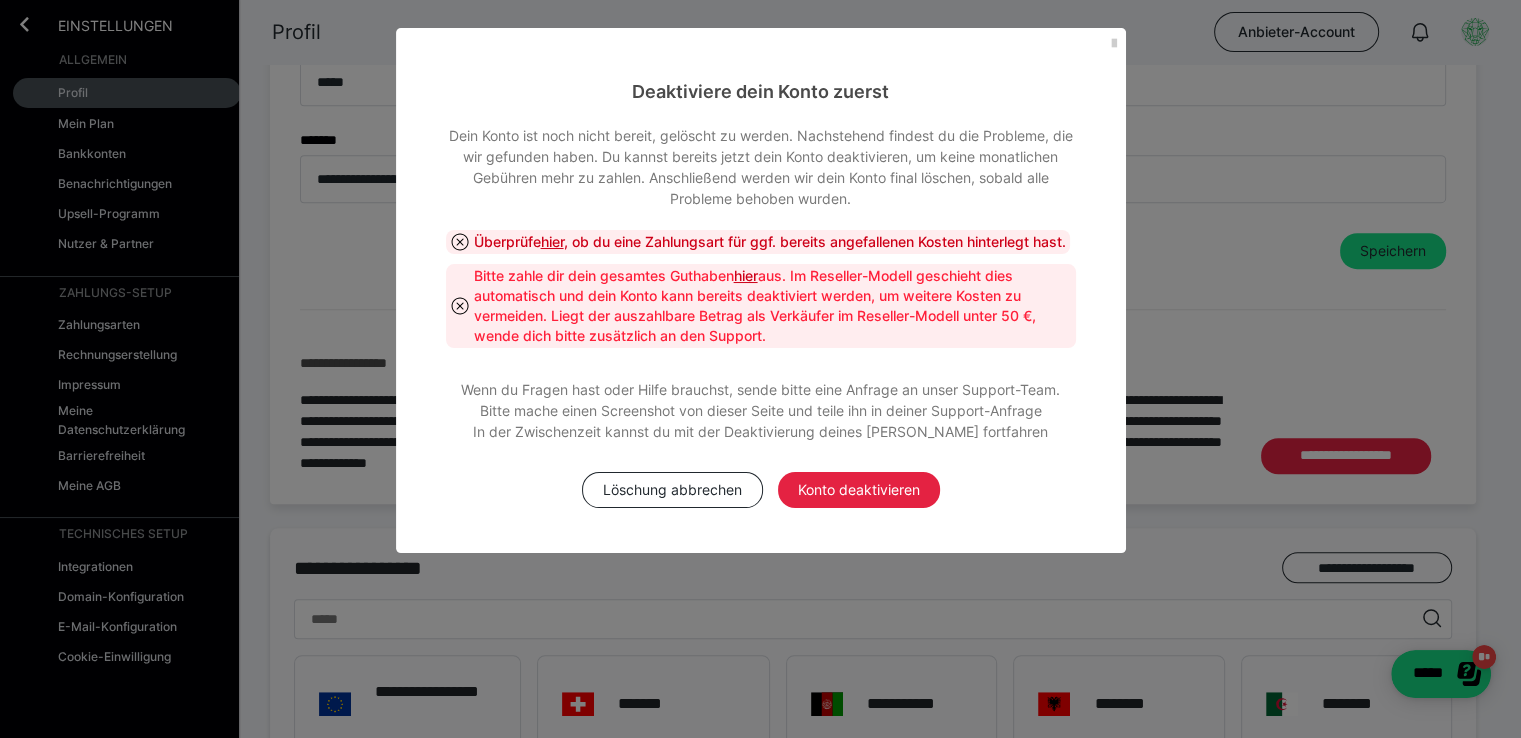 click on "hier" at bounding box center [746, 275] 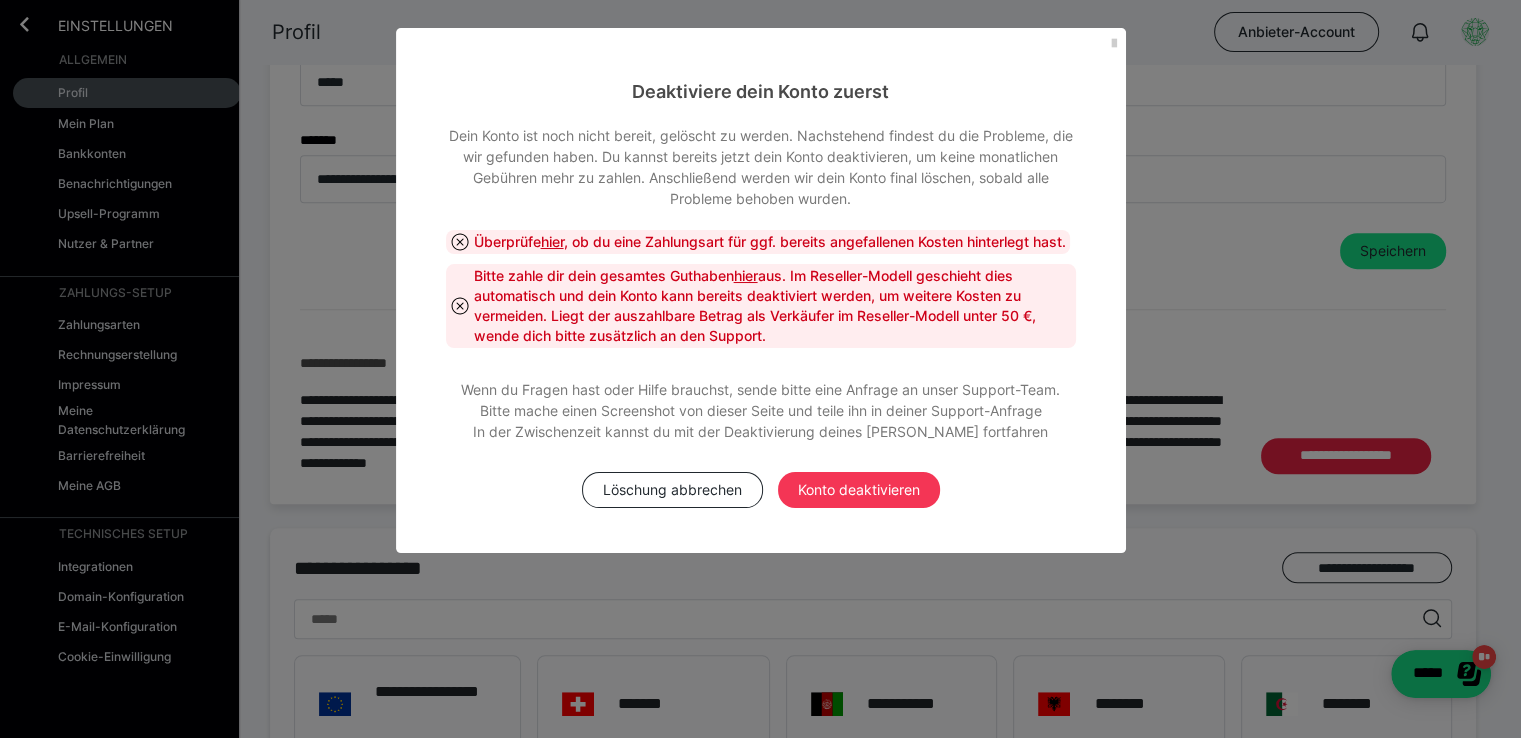 click on "Konto deaktivieren" at bounding box center [859, 490] 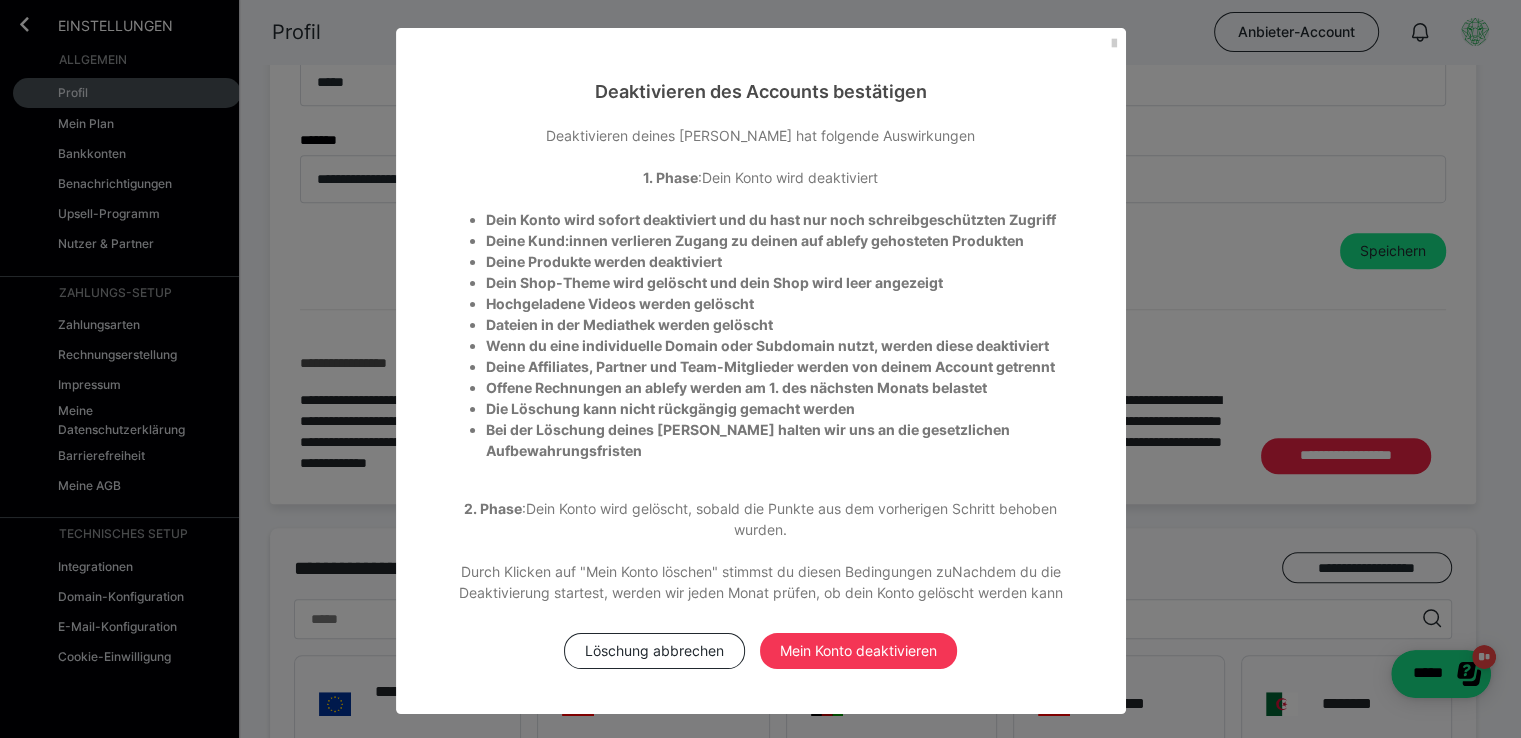 click on "Mein Konto deaktivieren" at bounding box center [858, 651] 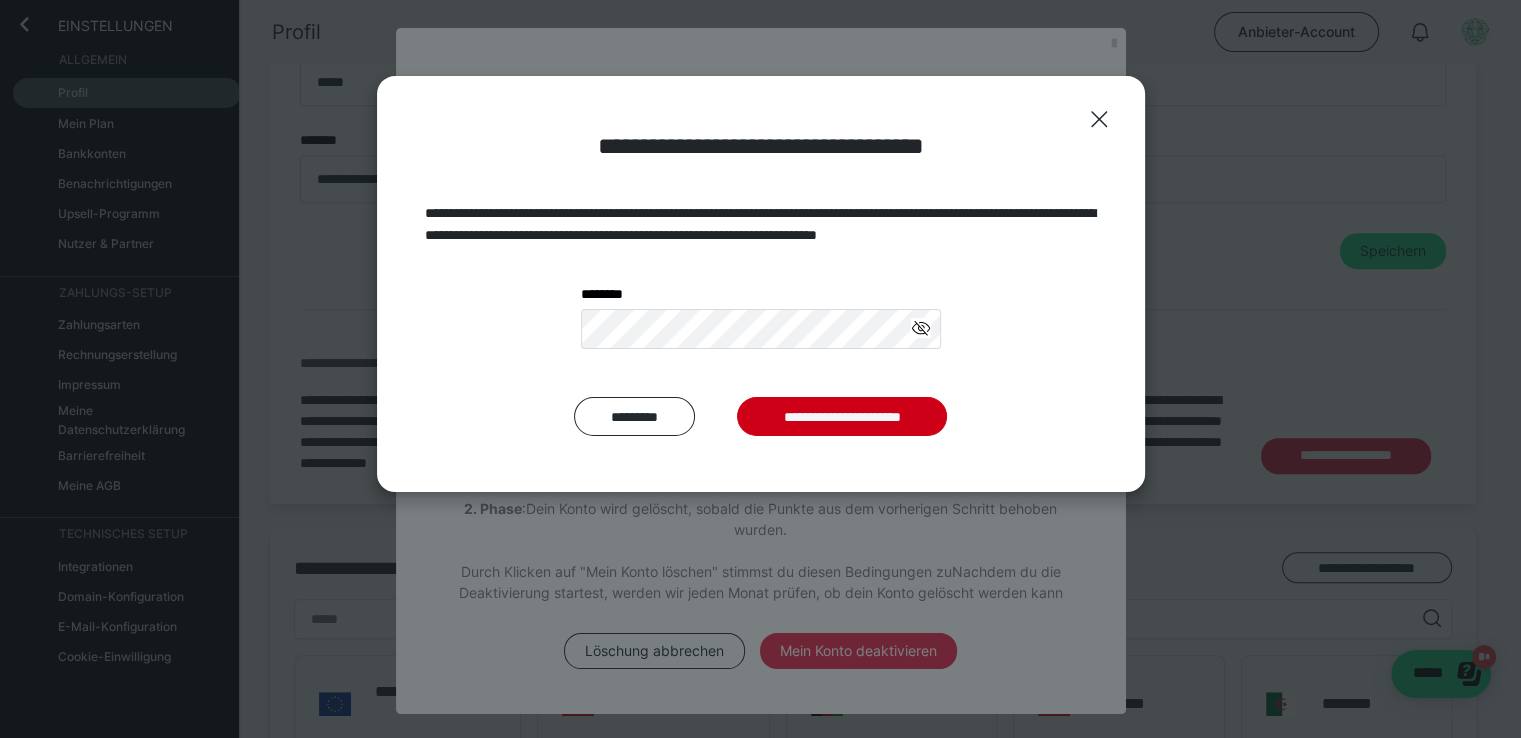 click on "**********" at bounding box center (761, 417) 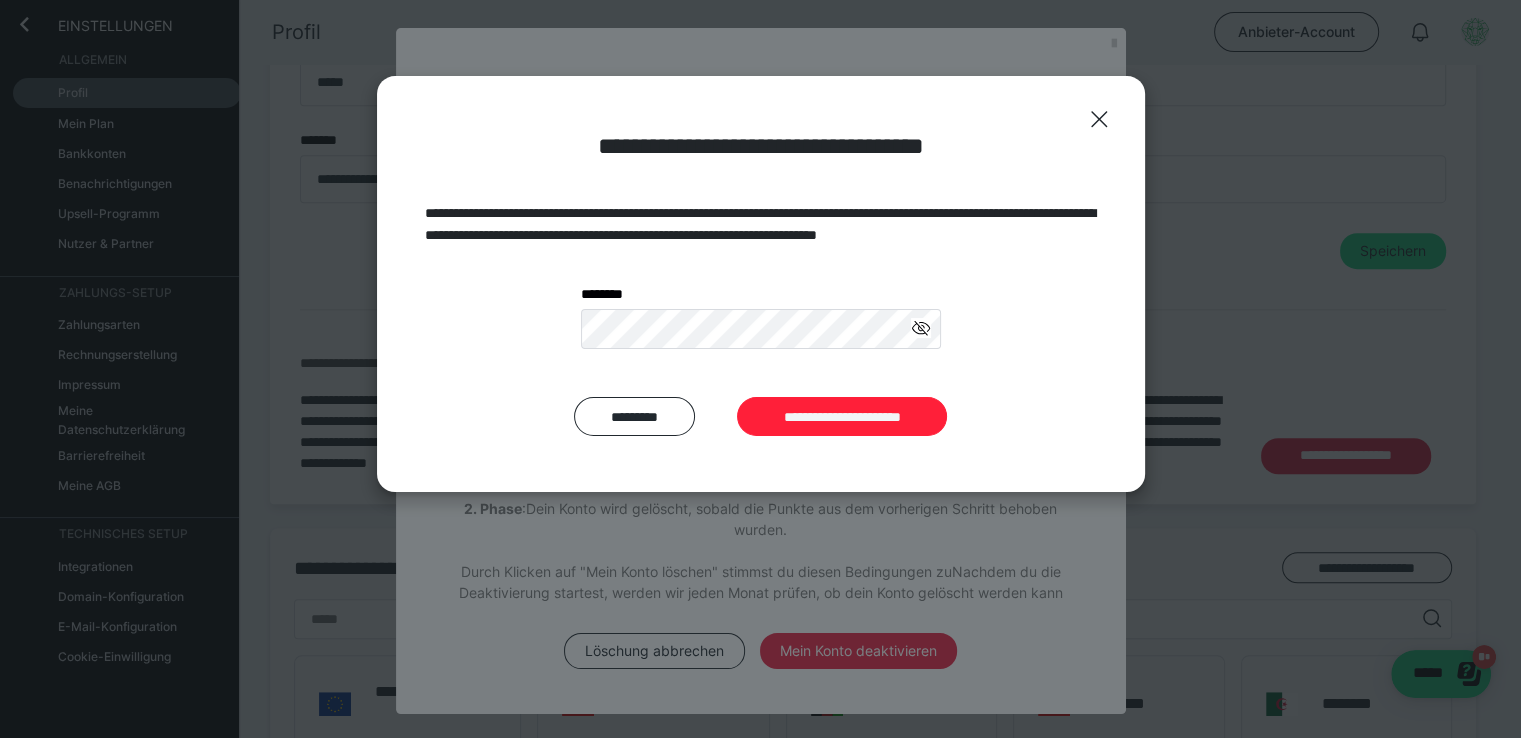click on "**********" at bounding box center [842, 417] 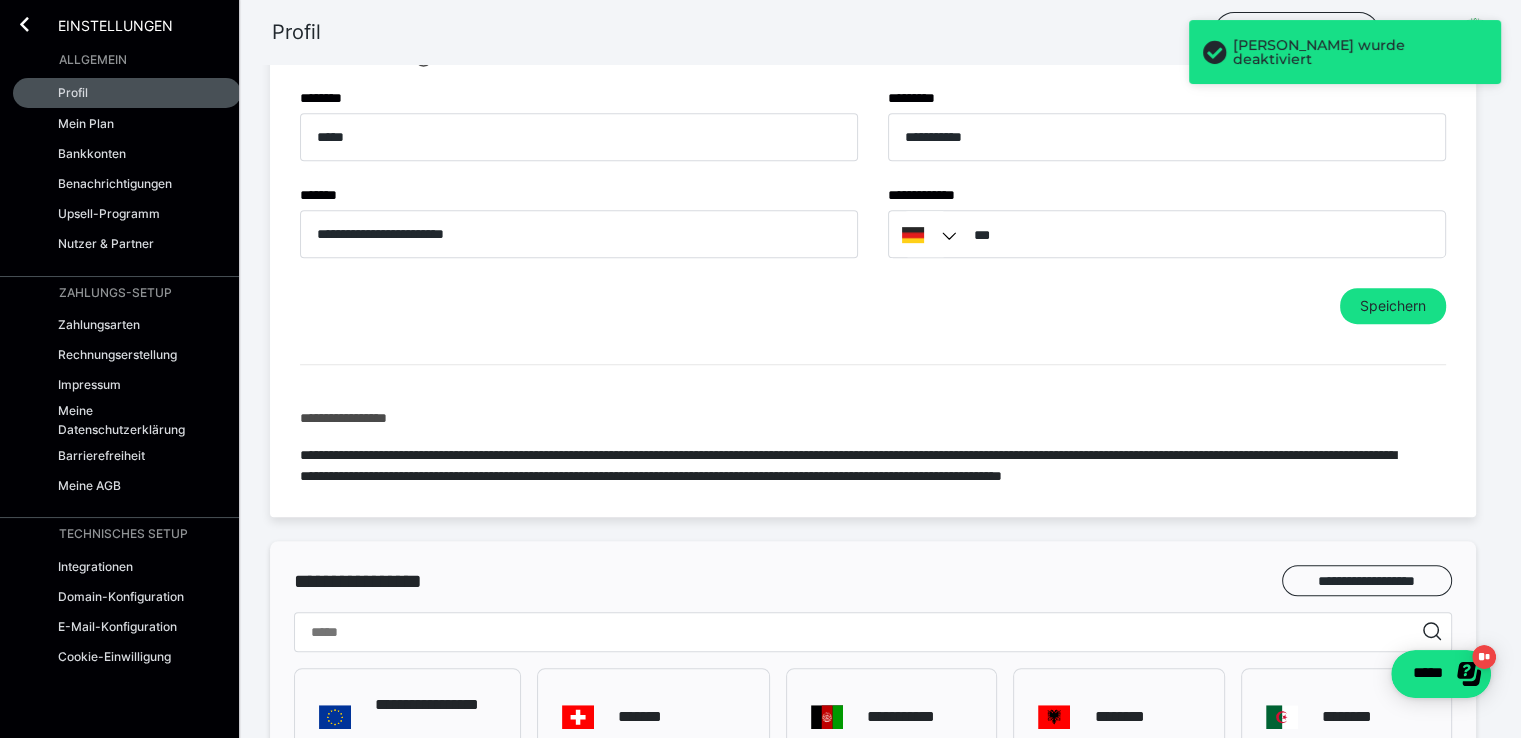 scroll, scrollTop: 932, scrollLeft: 0, axis: vertical 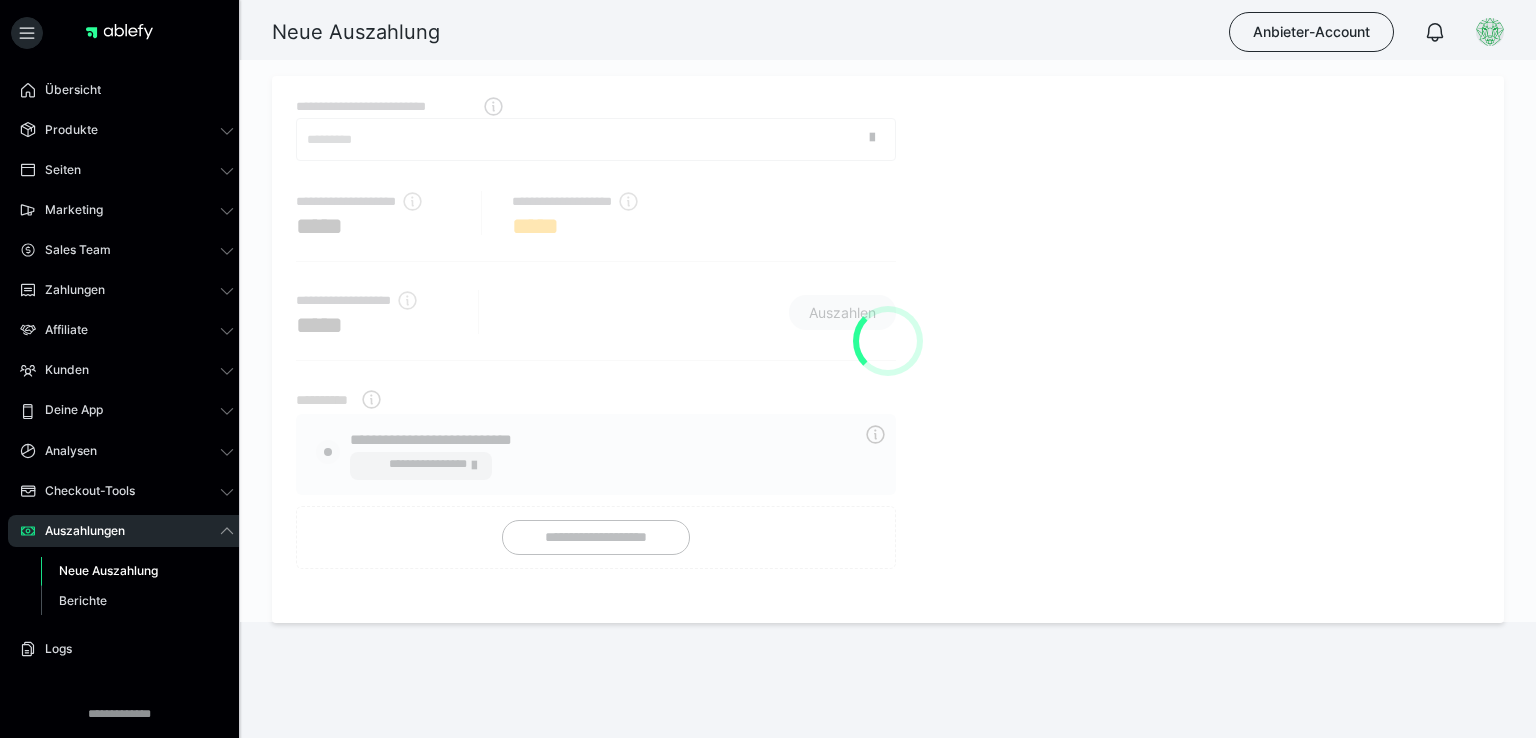 radio on "****" 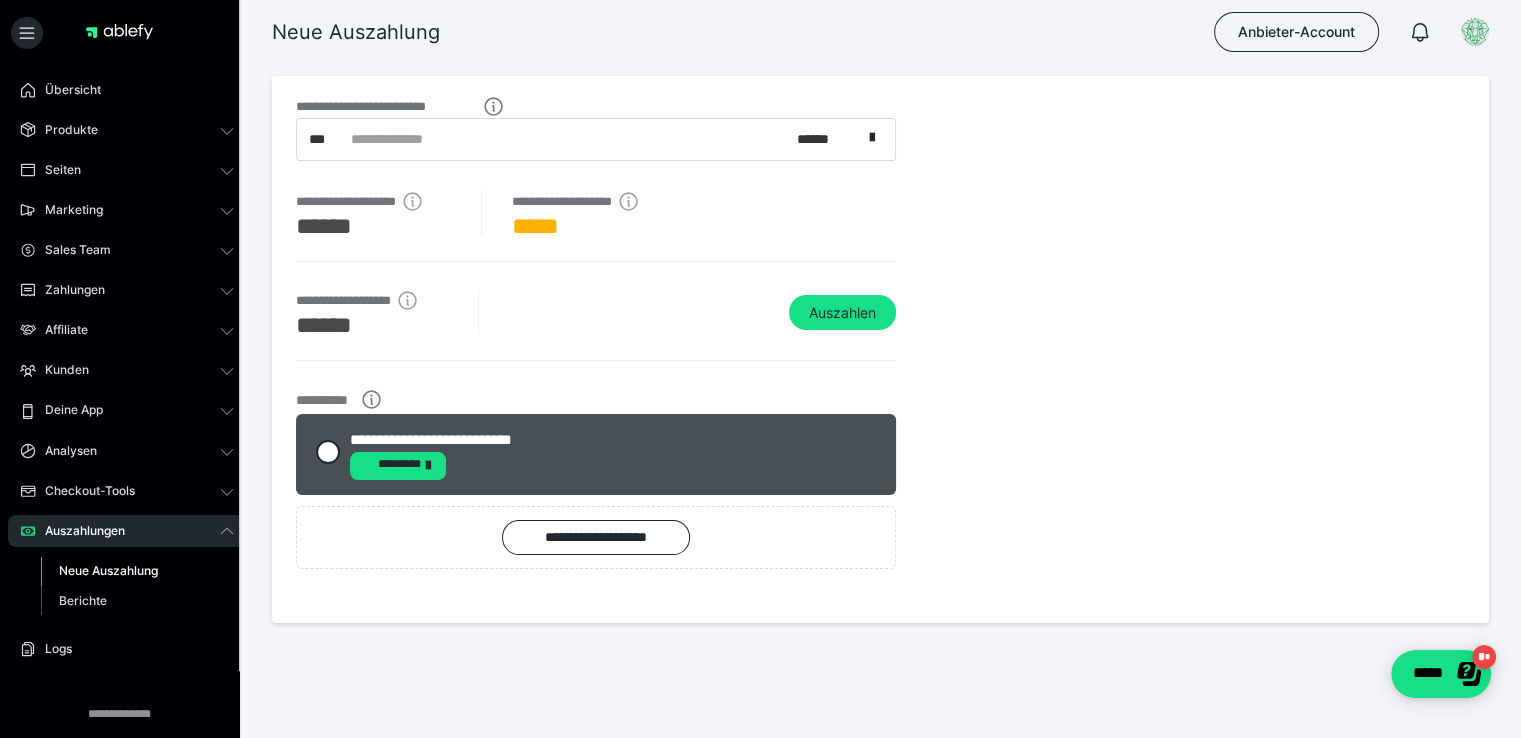 scroll, scrollTop: 0, scrollLeft: 0, axis: both 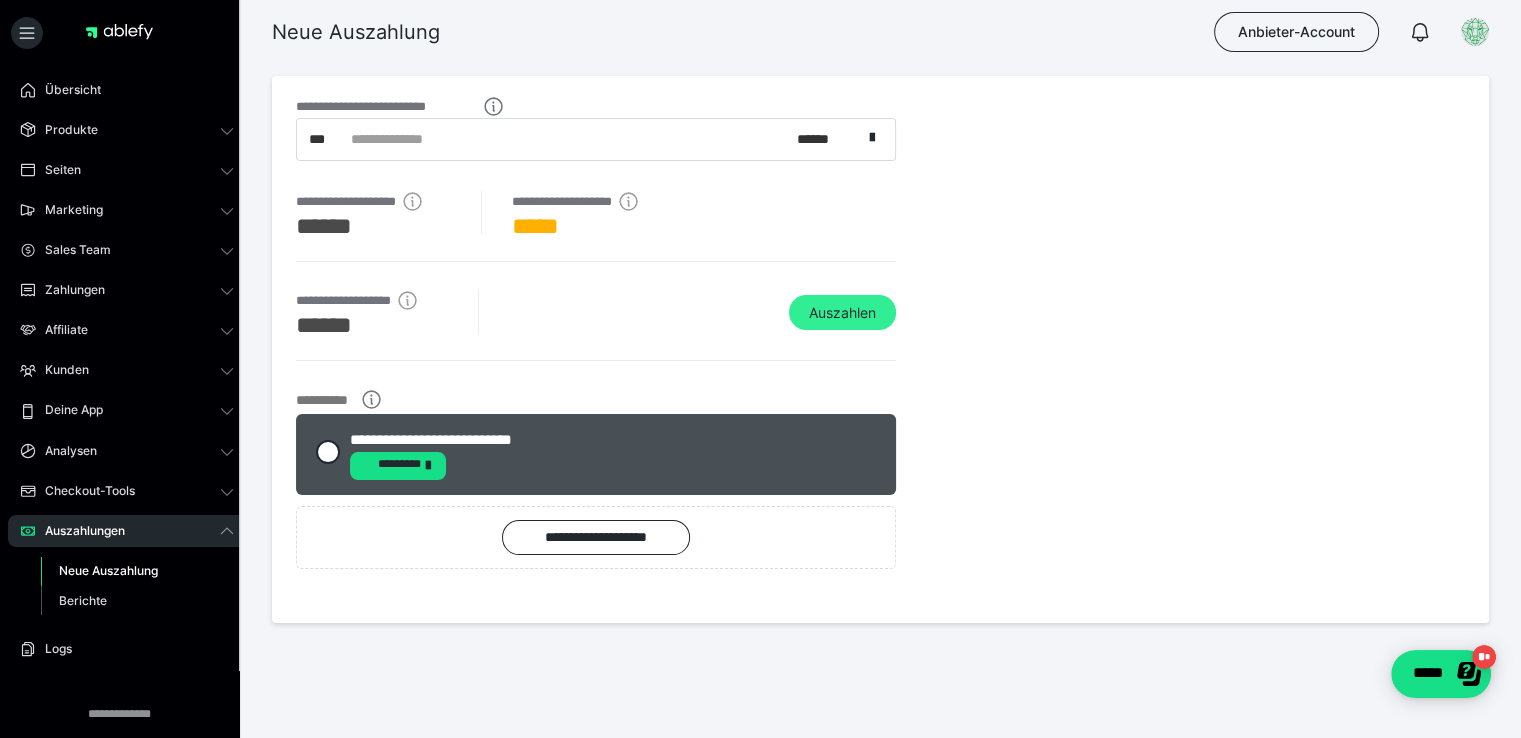 click on "Auszahlen" at bounding box center [842, 313] 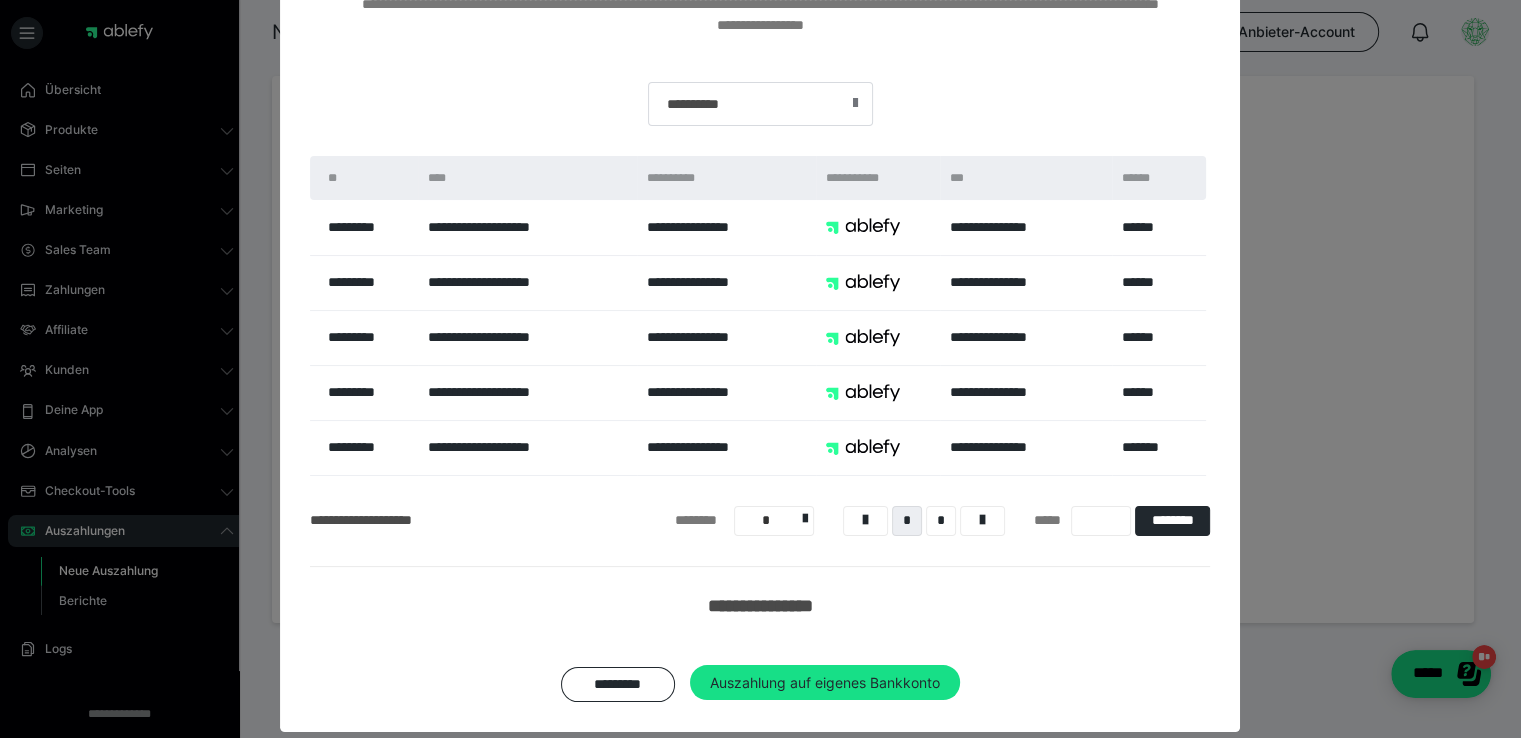 scroll, scrollTop: 224, scrollLeft: 0, axis: vertical 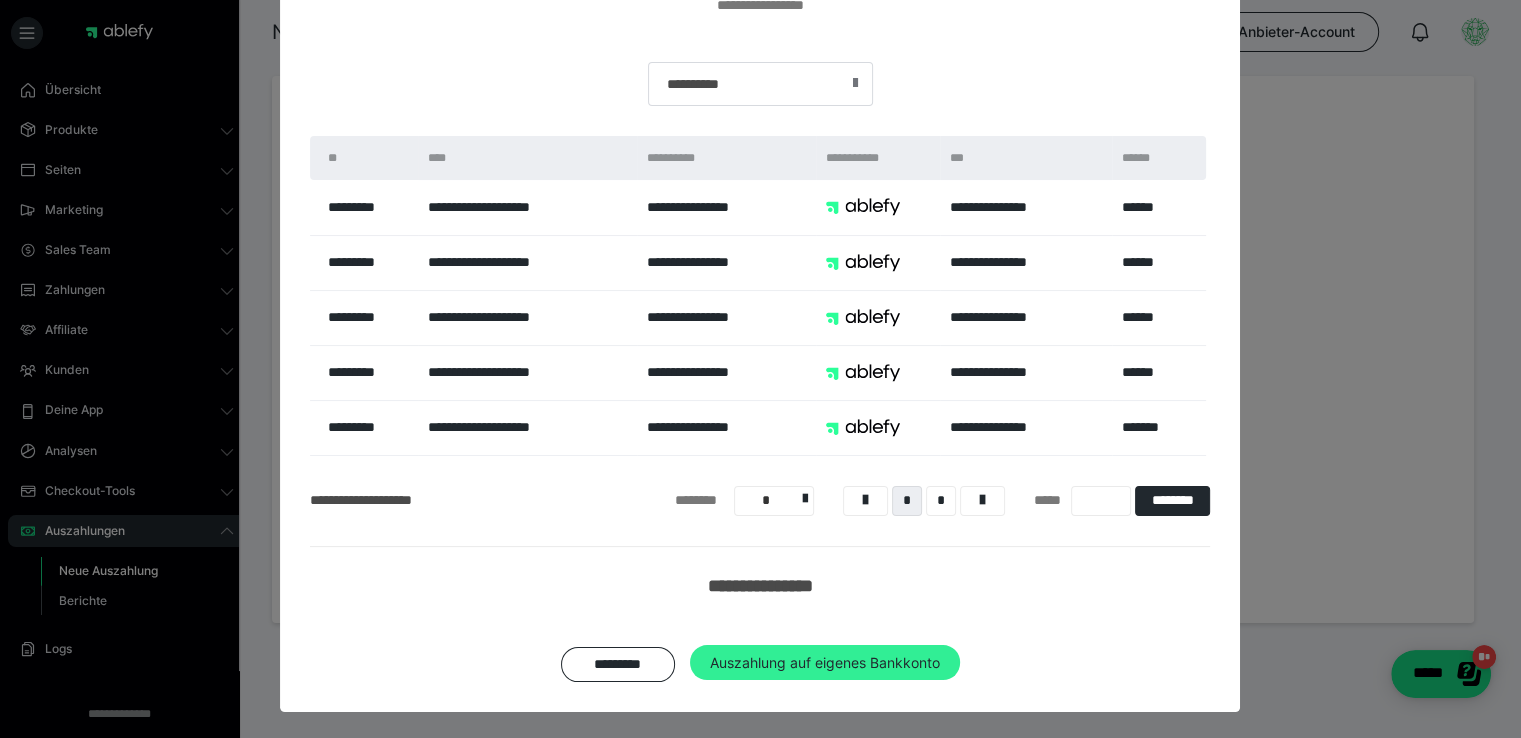 click on "Auszahlung auf eigenes Bankkonto" at bounding box center [825, 663] 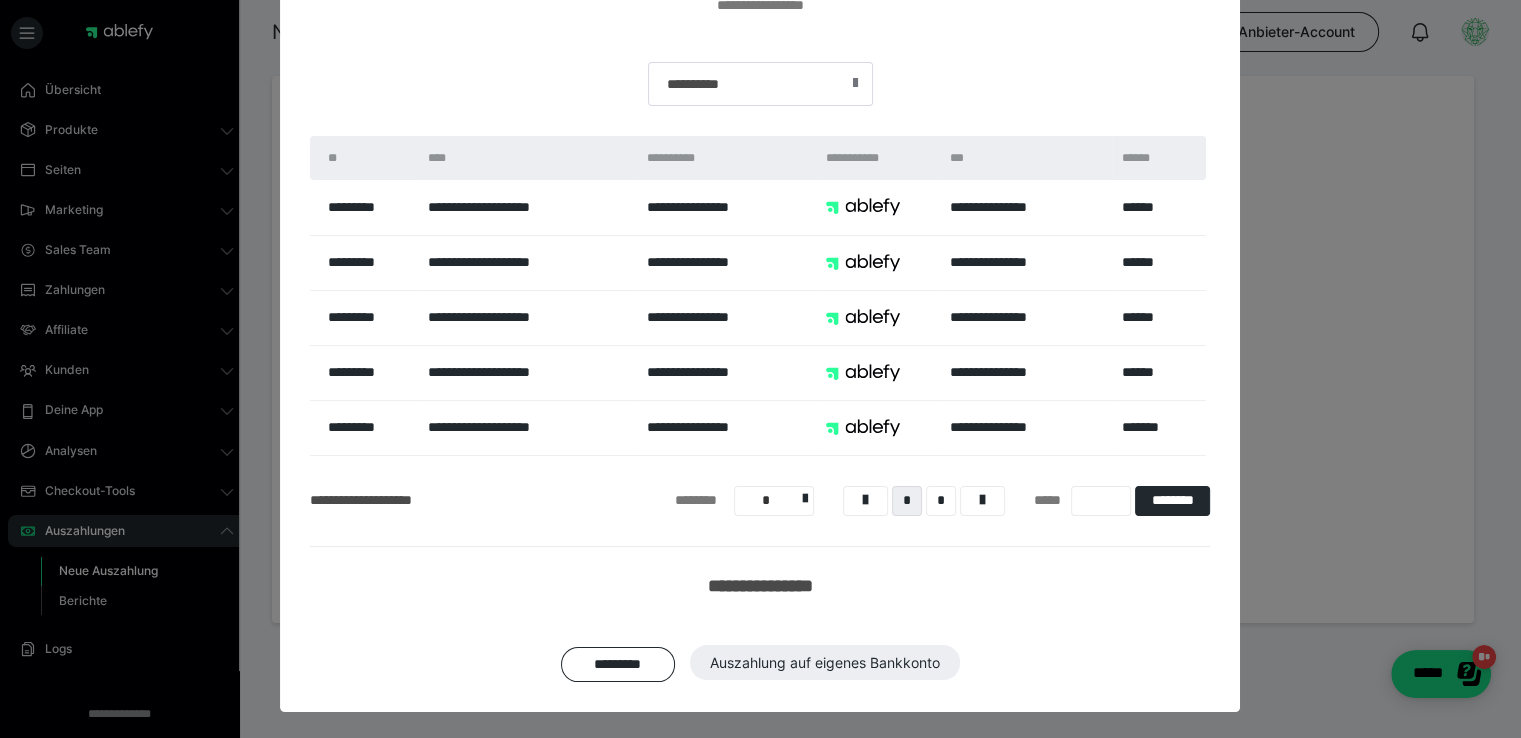 scroll, scrollTop: 164, scrollLeft: 0, axis: vertical 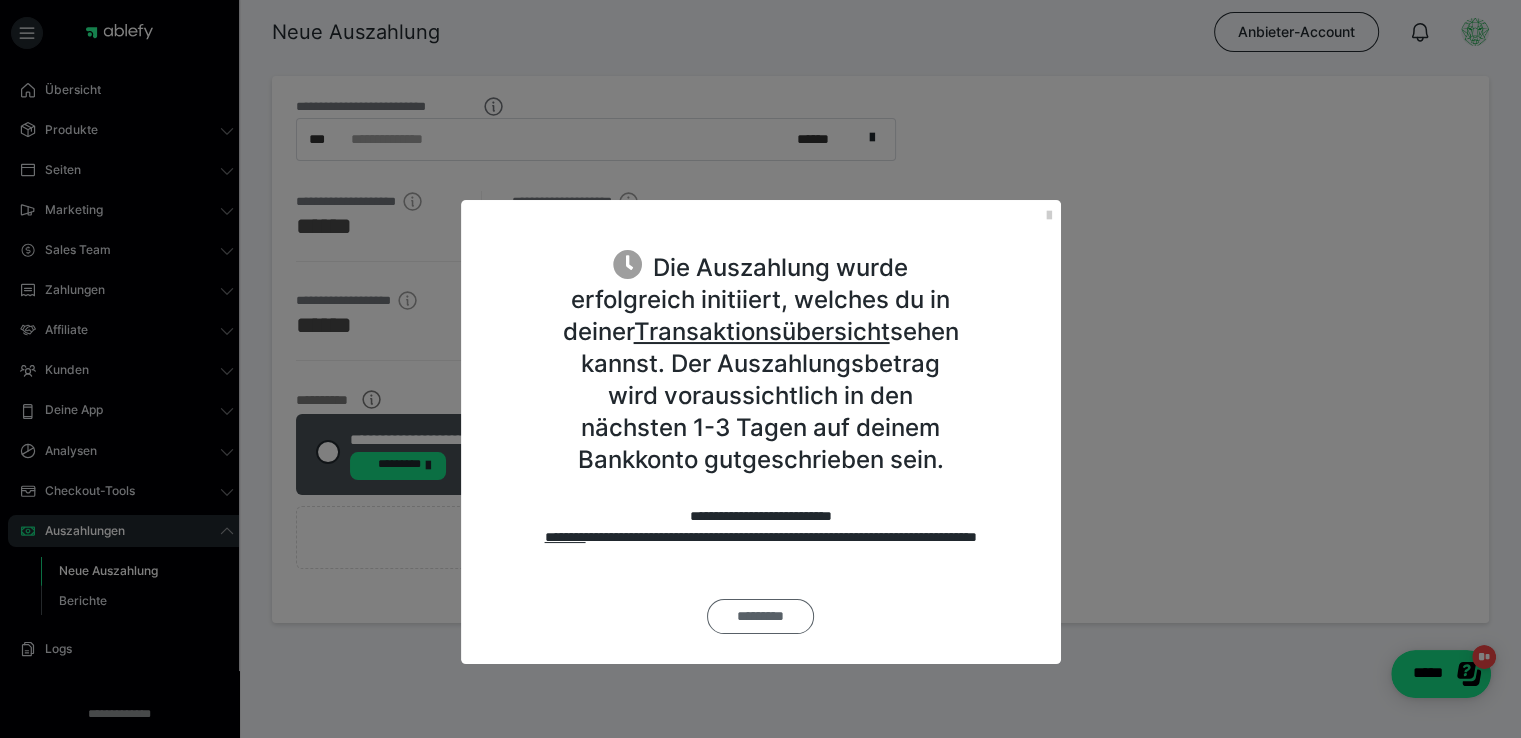 click on "*********" at bounding box center [760, 616] 